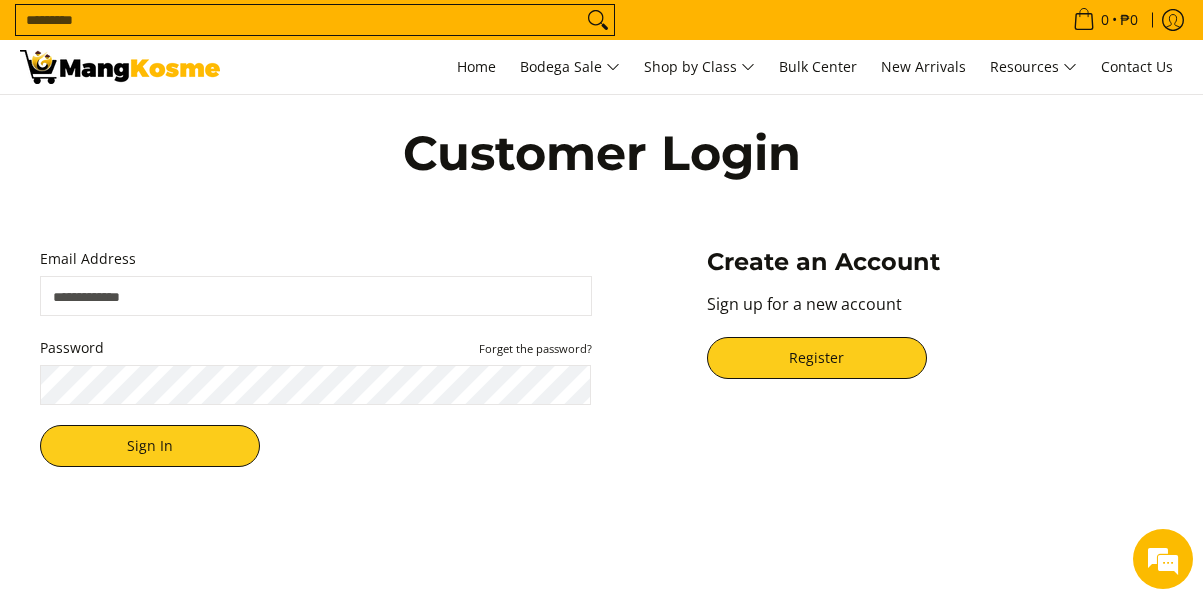 scroll, scrollTop: 590, scrollLeft: 0, axis: vertical 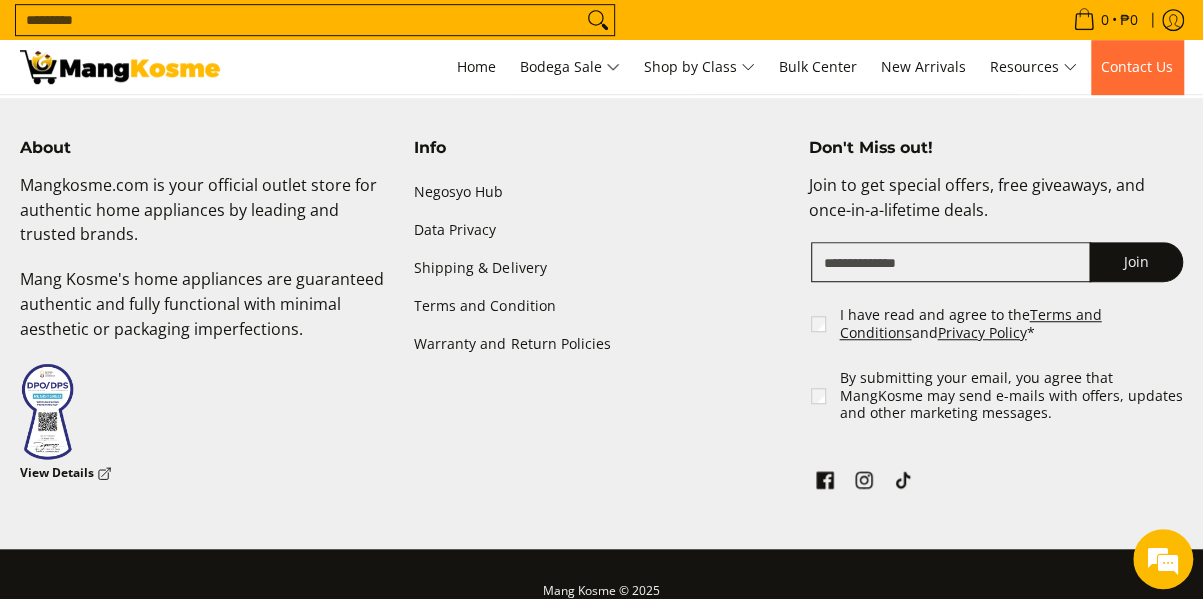 click on "Contact Us" at bounding box center [1137, 66] 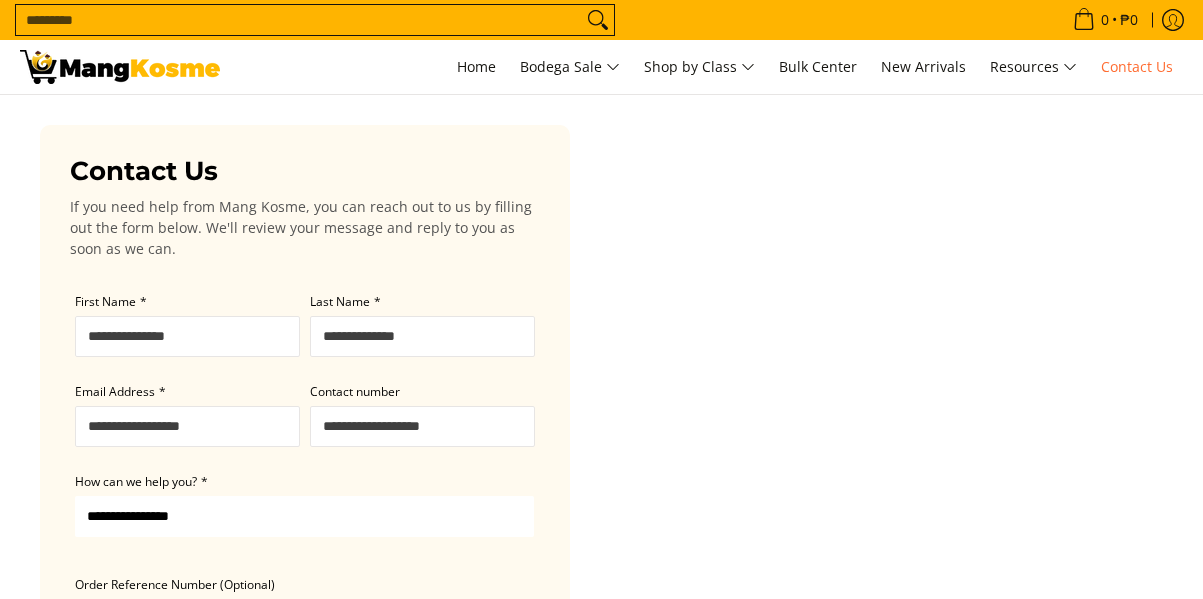 scroll, scrollTop: 0, scrollLeft: 0, axis: both 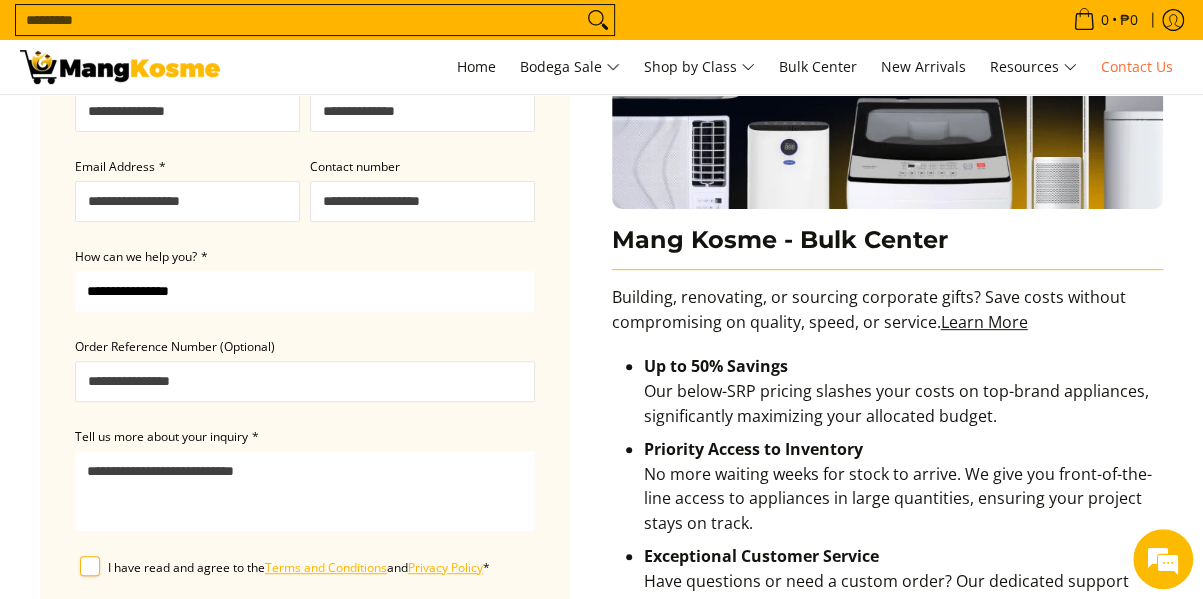 click on "Tell us more about your inquiry
*" at bounding box center (305, 491) 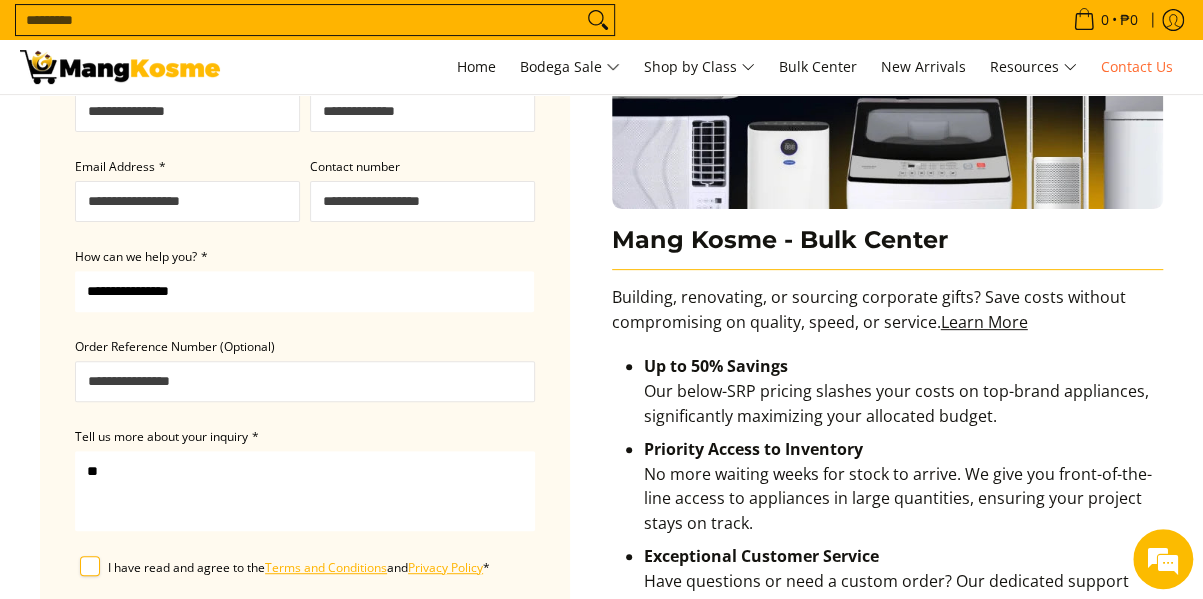 type on "*" 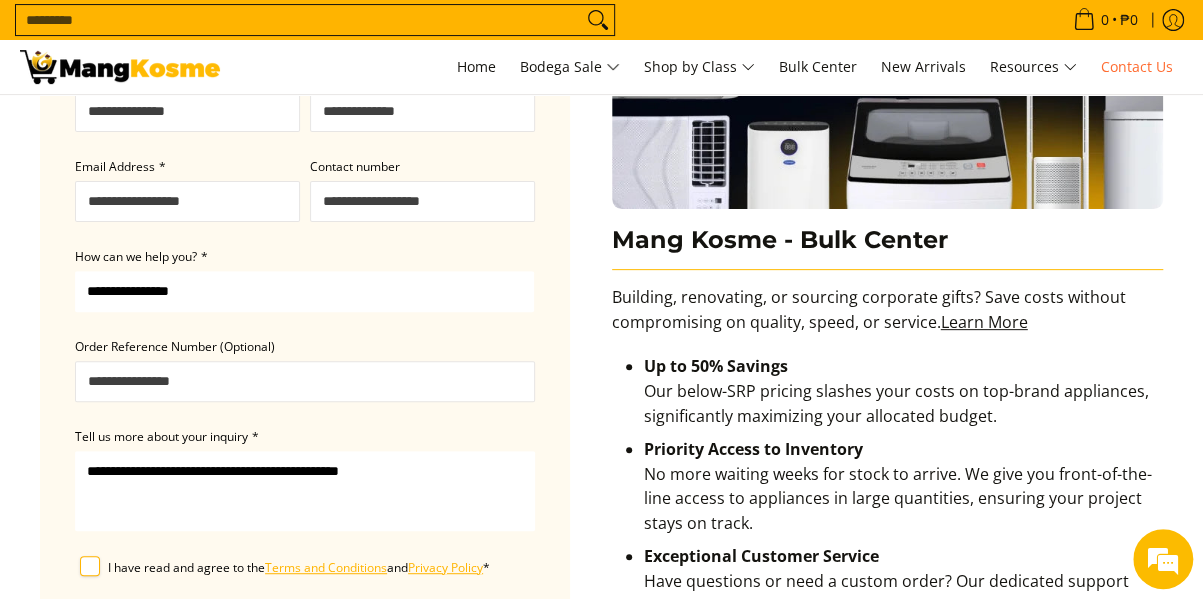 type on "**********" 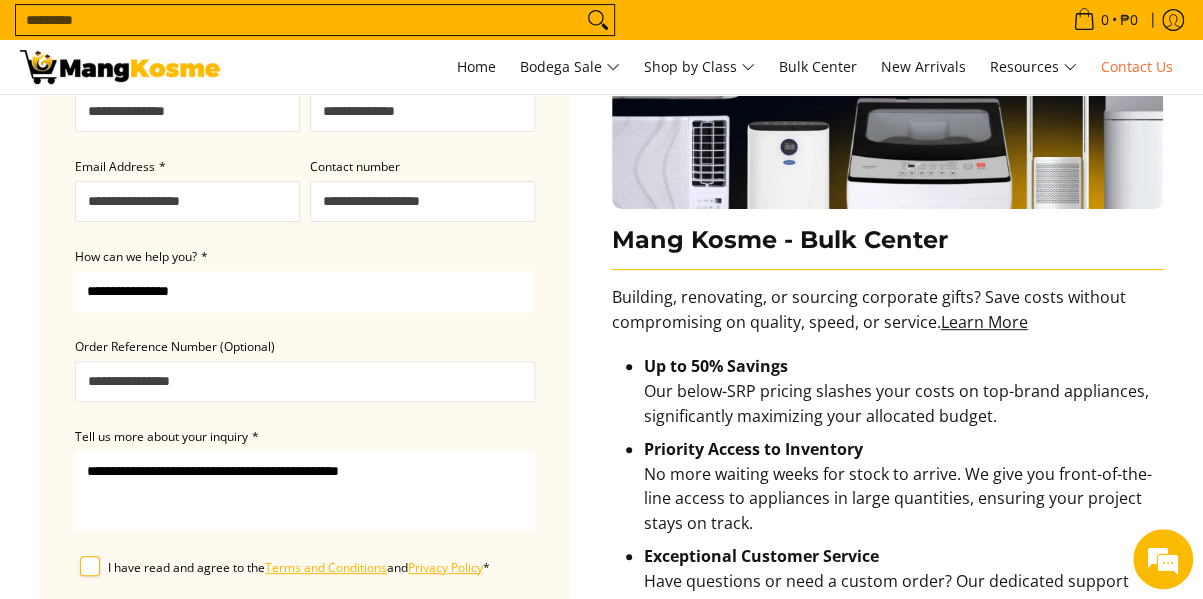 click on "Order Reference Number (Optional)" at bounding box center (305, 381) 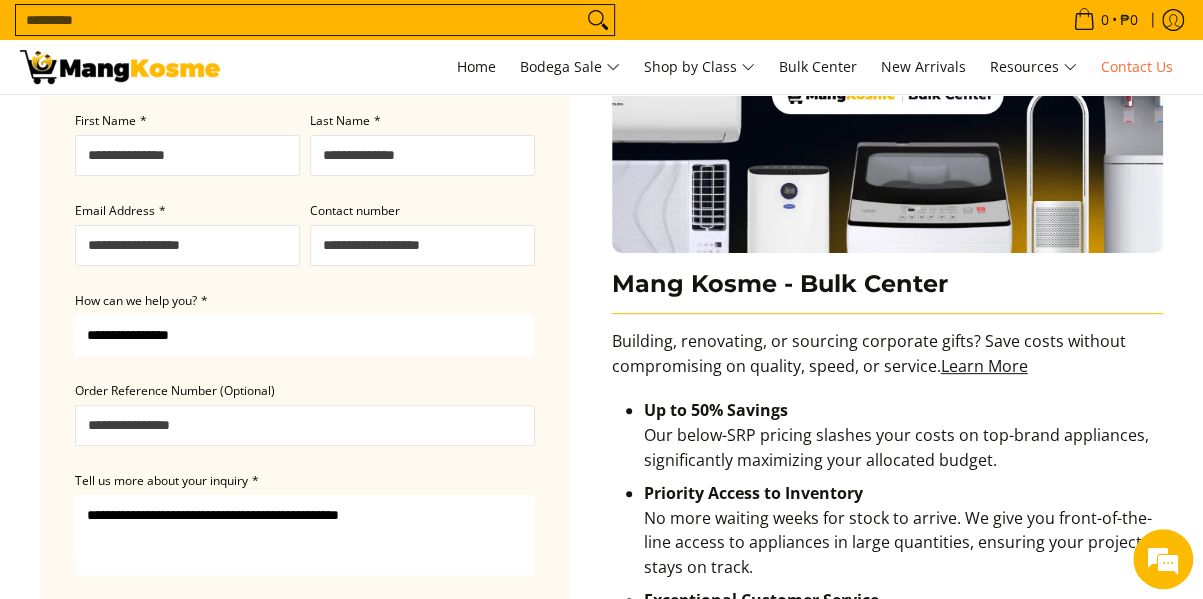 scroll, scrollTop: 231, scrollLeft: 0, axis: vertical 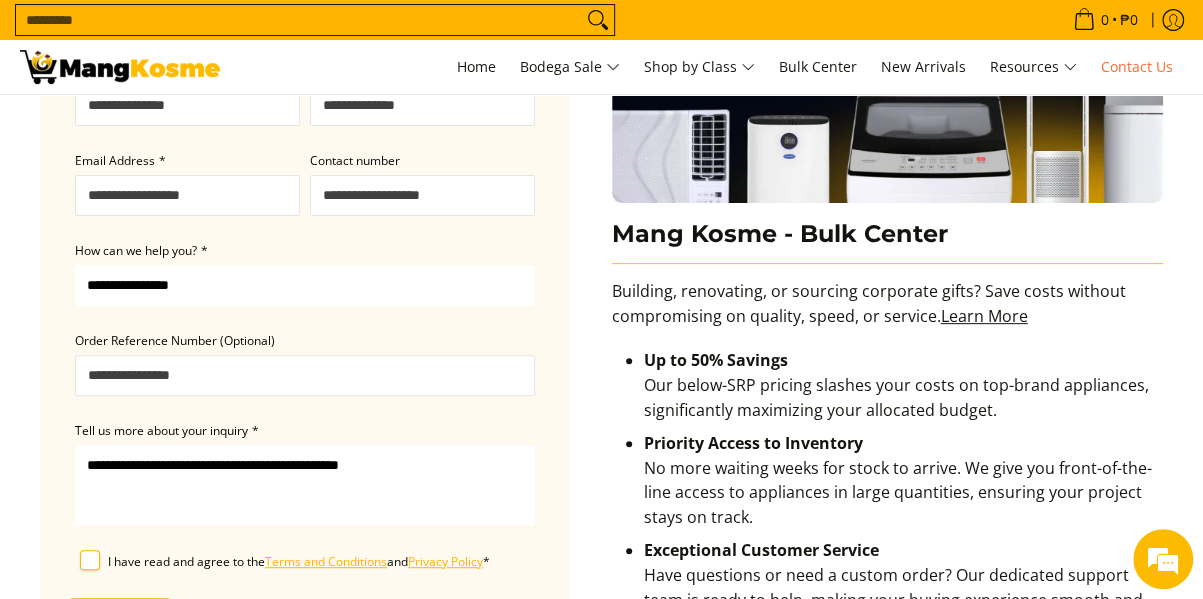 click on "**********" at bounding box center (305, 485) 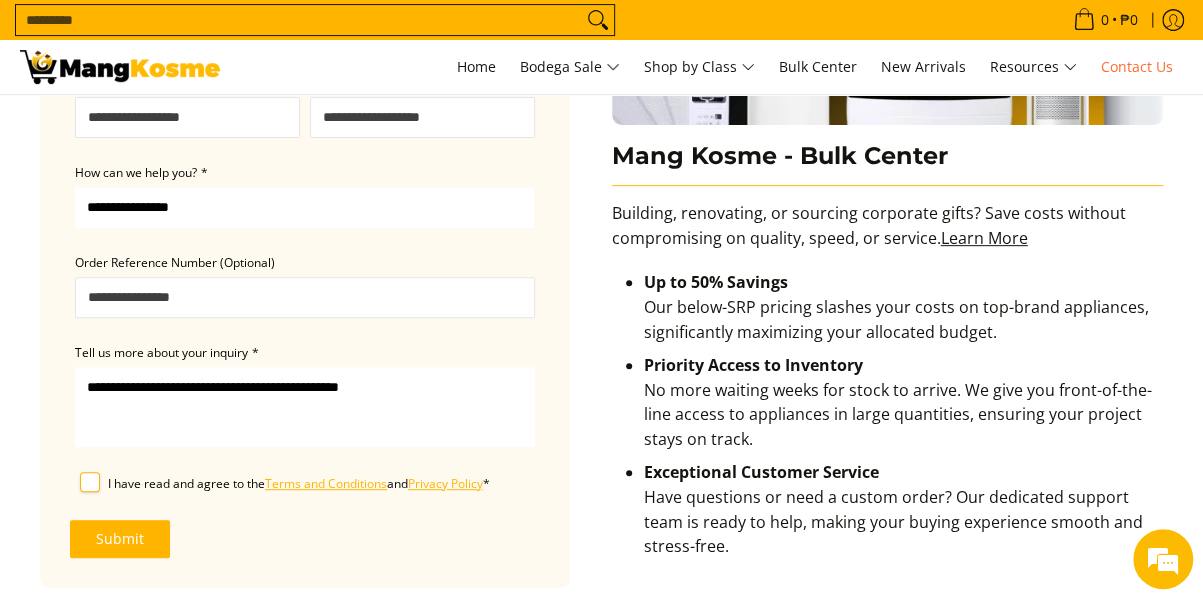 scroll, scrollTop: 316, scrollLeft: 0, axis: vertical 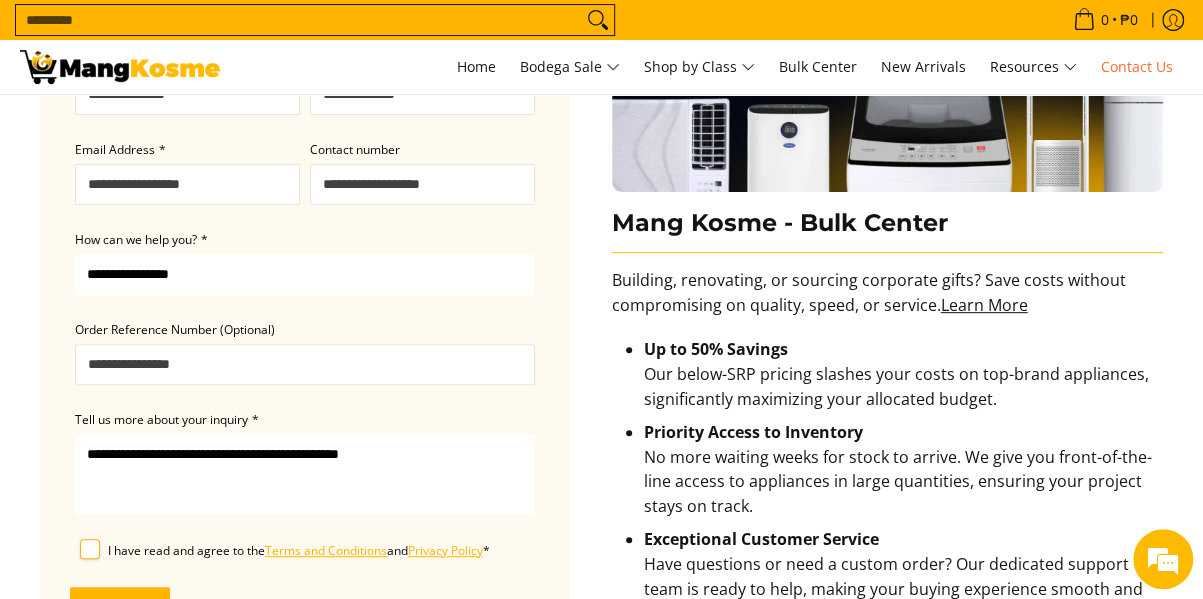 click on "Order Reference Number (Optional)" at bounding box center (305, 364) 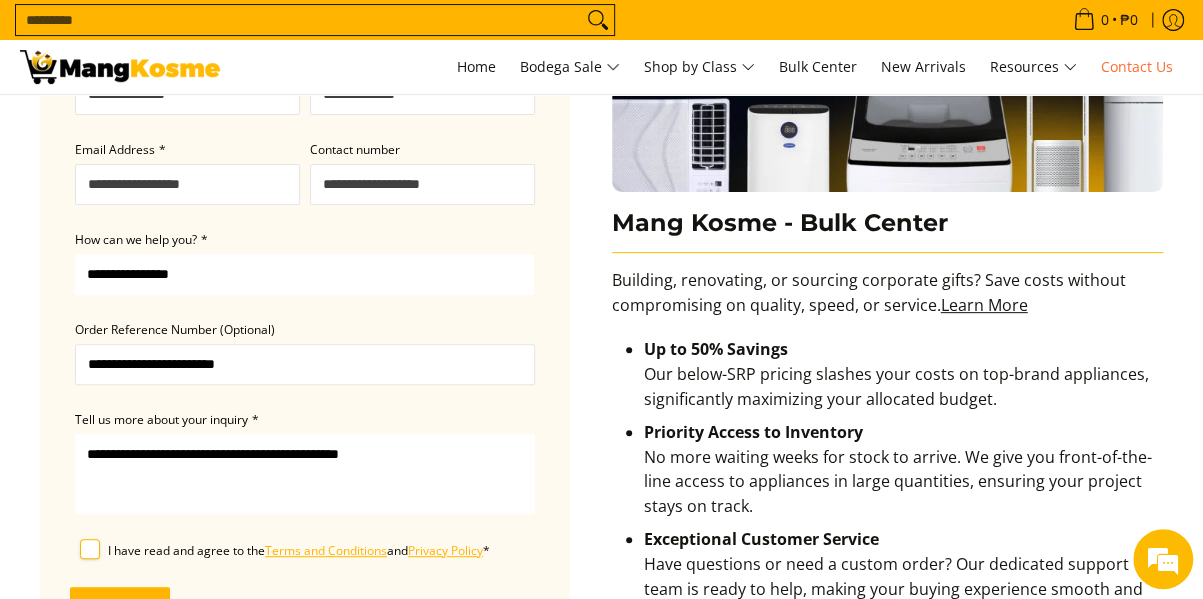 drag, startPoint x: 322, startPoint y: 357, endPoint x: -134, endPoint y: 340, distance: 456.31677 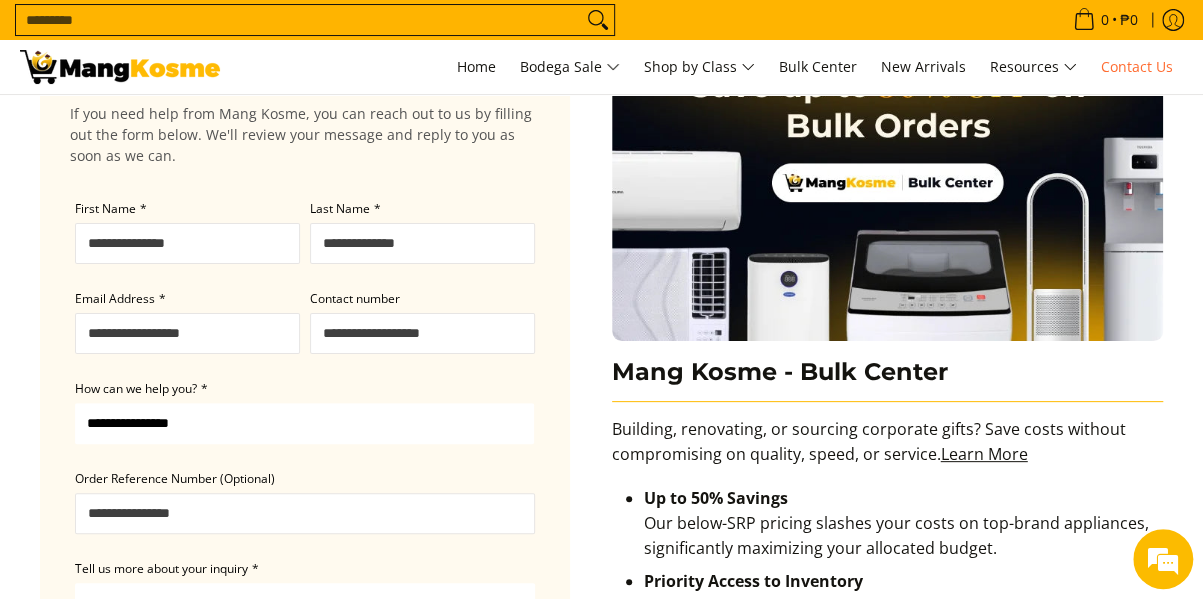 scroll, scrollTop: 92, scrollLeft: 0, axis: vertical 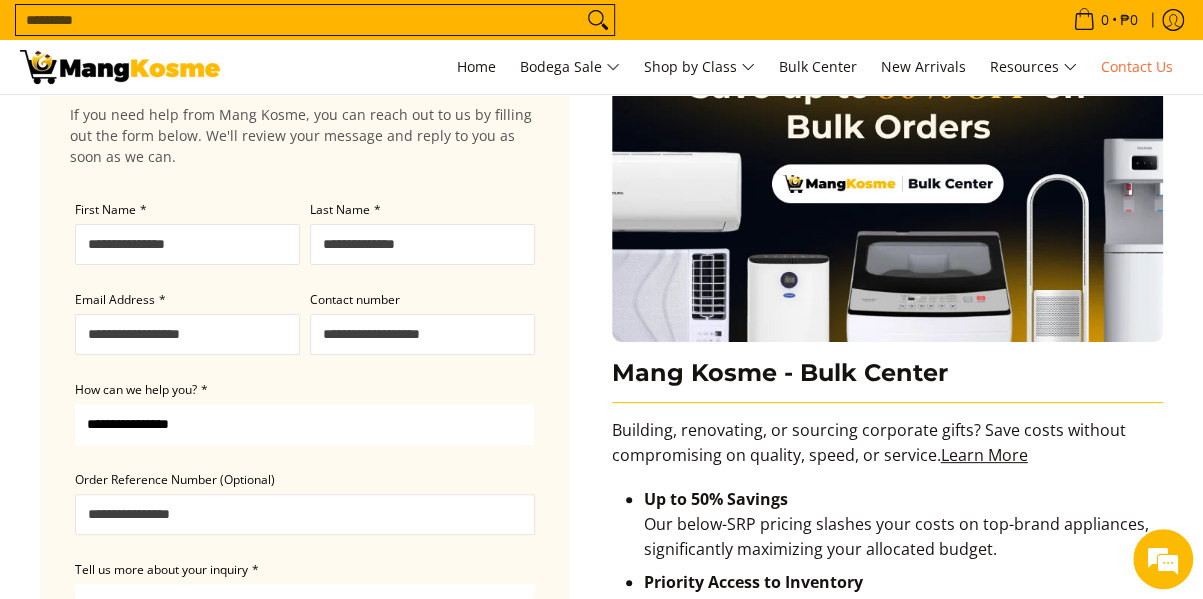 click on "Email Address
*" at bounding box center [187, 334] 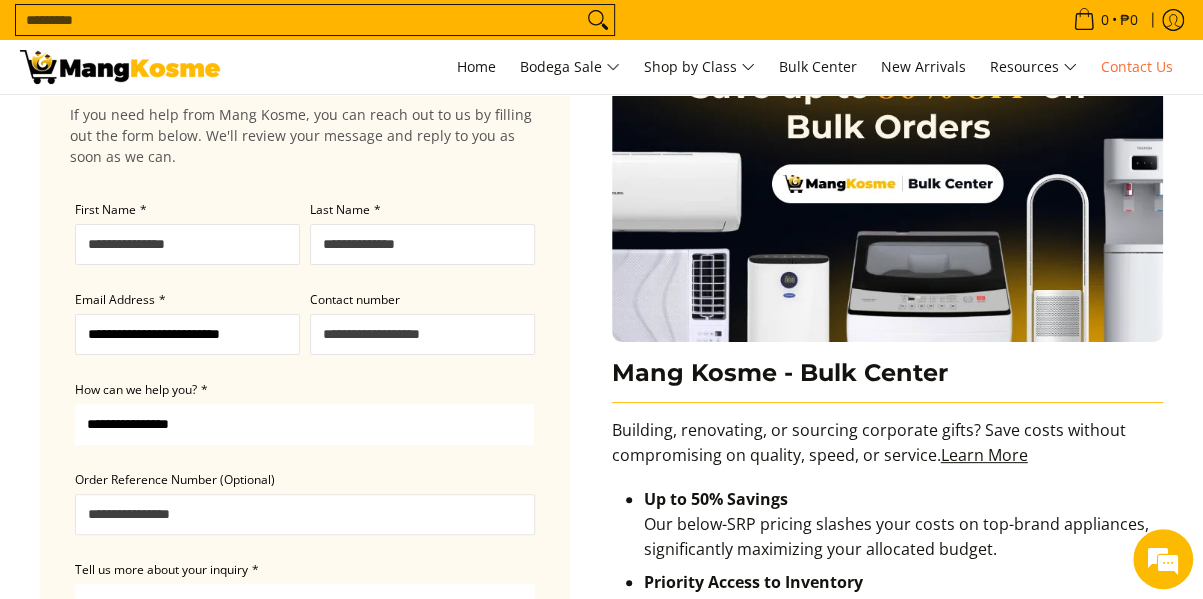 type on "**********" 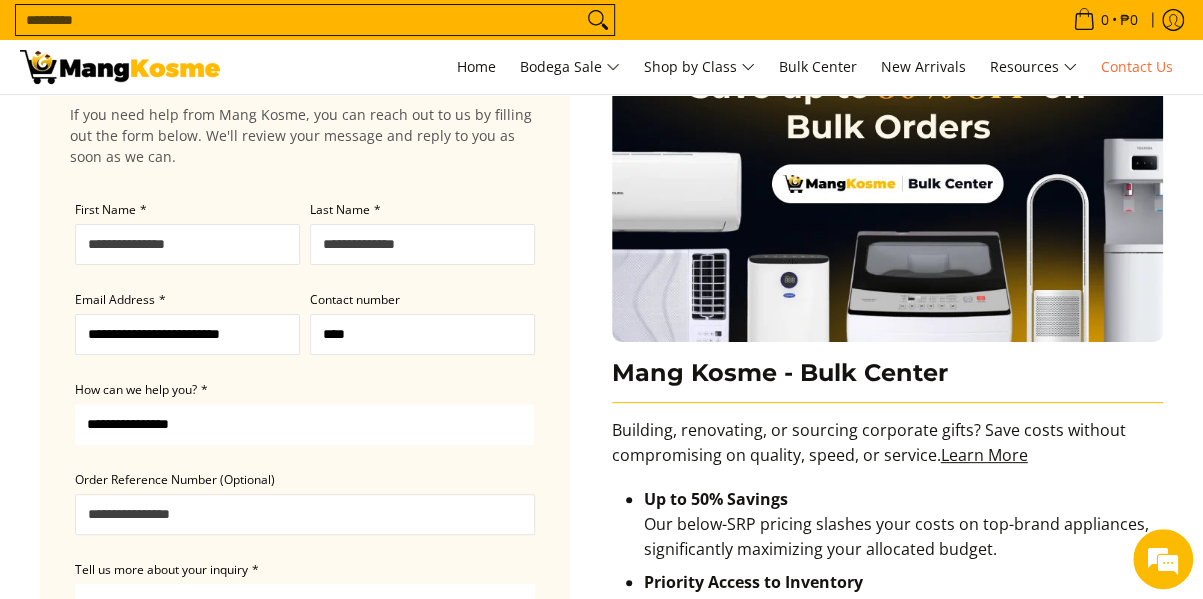 type on "**********" 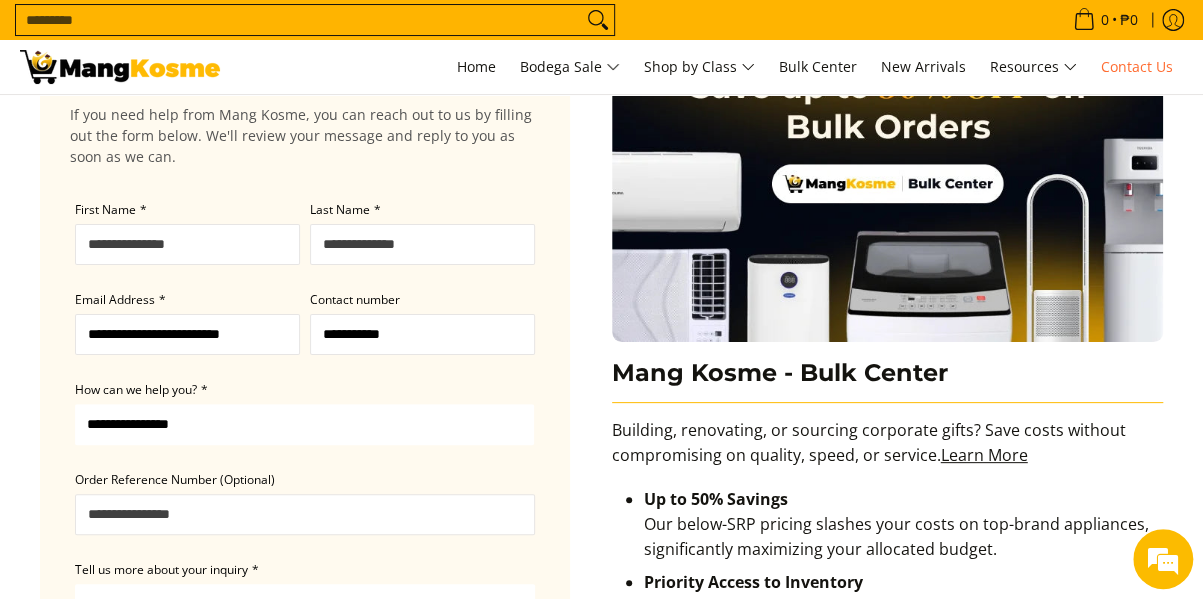 click on "Last Name
*" at bounding box center [422, 244] 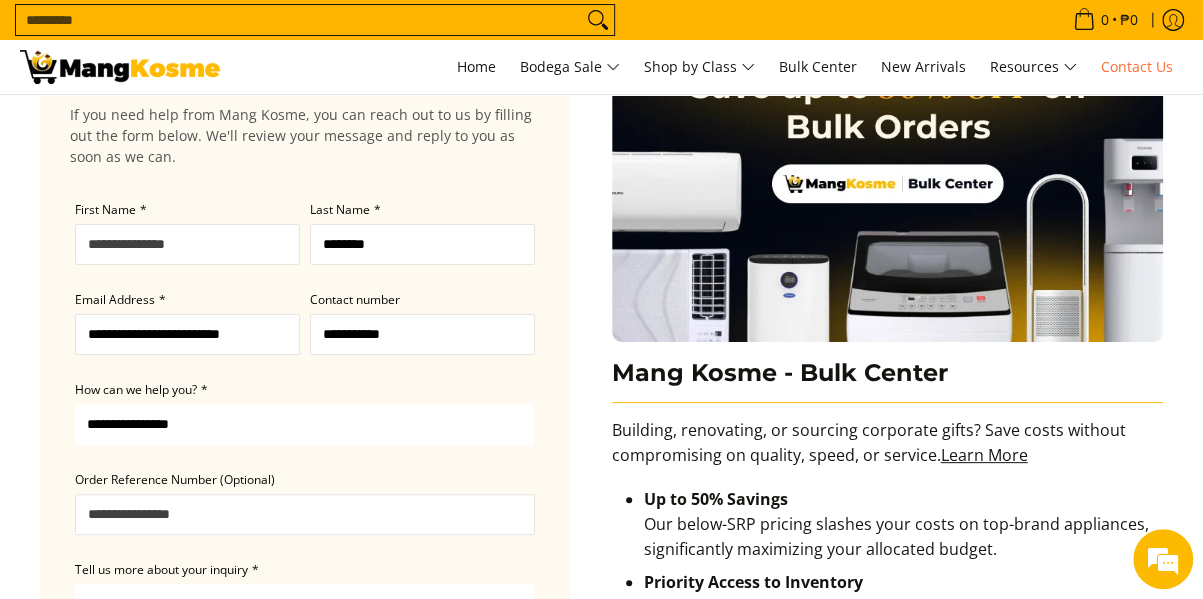 type on "********" 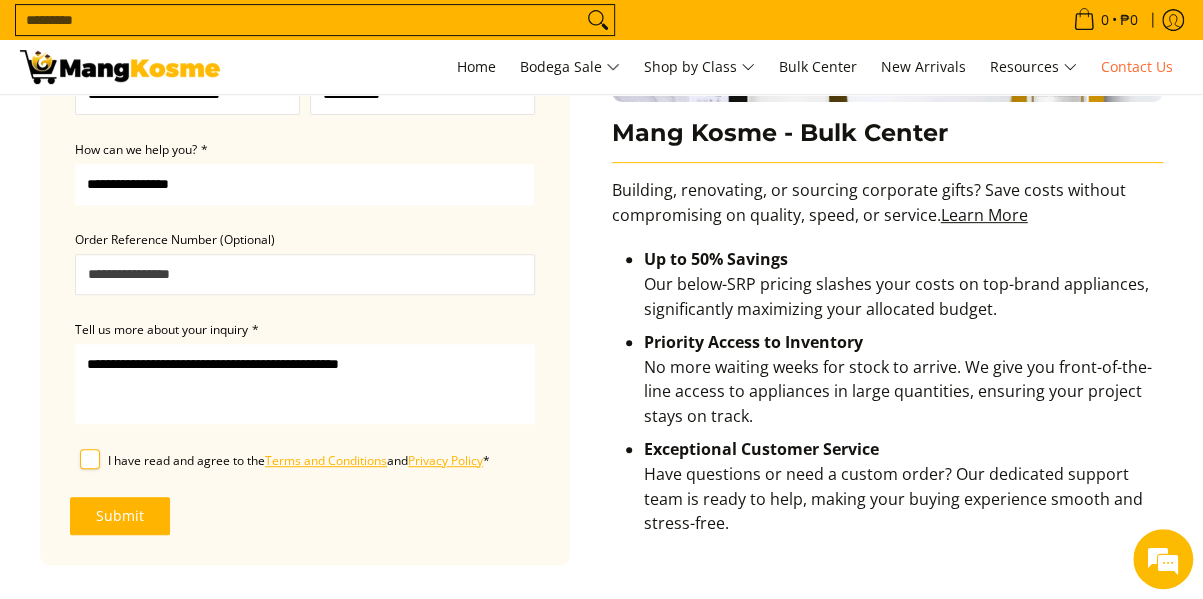 scroll, scrollTop: 338, scrollLeft: 0, axis: vertical 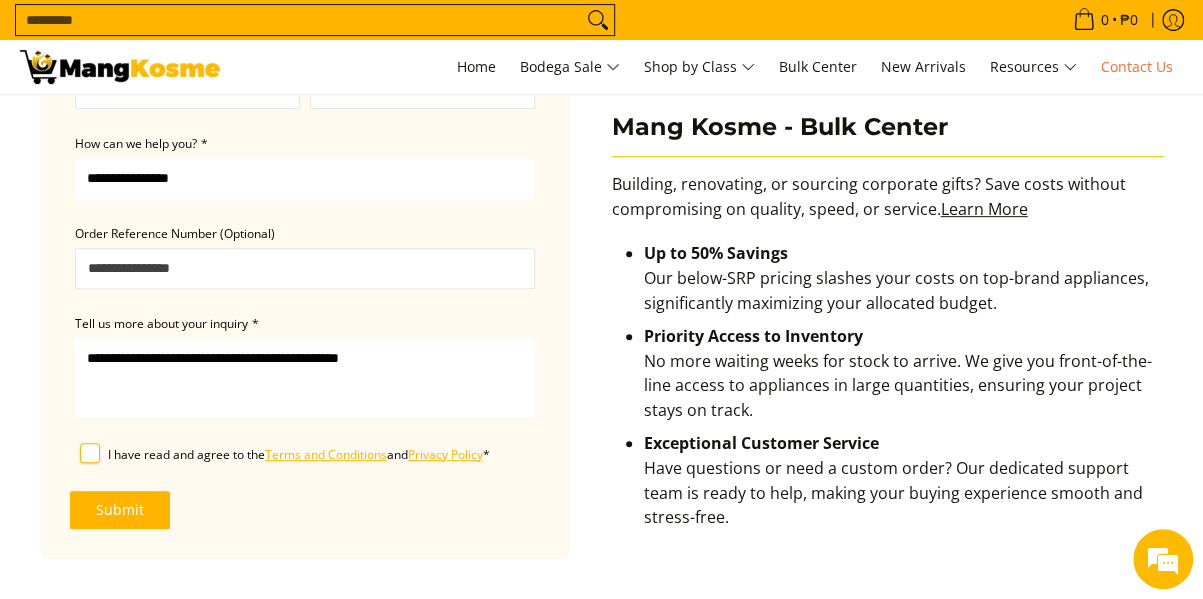 type on "*****" 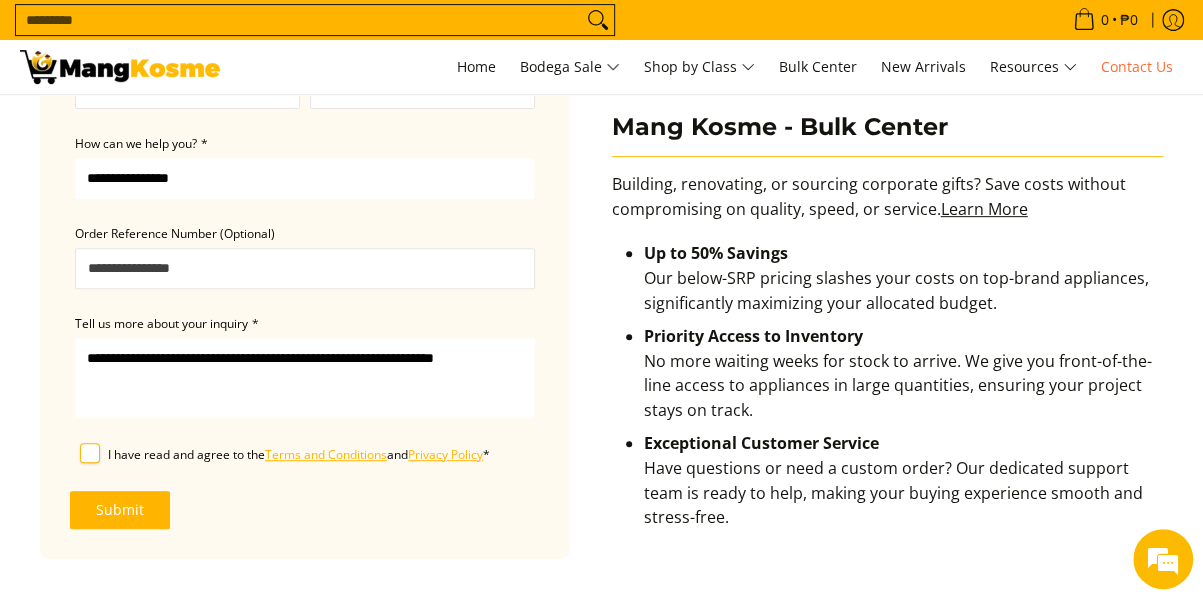 click on "**********" at bounding box center (305, 378) 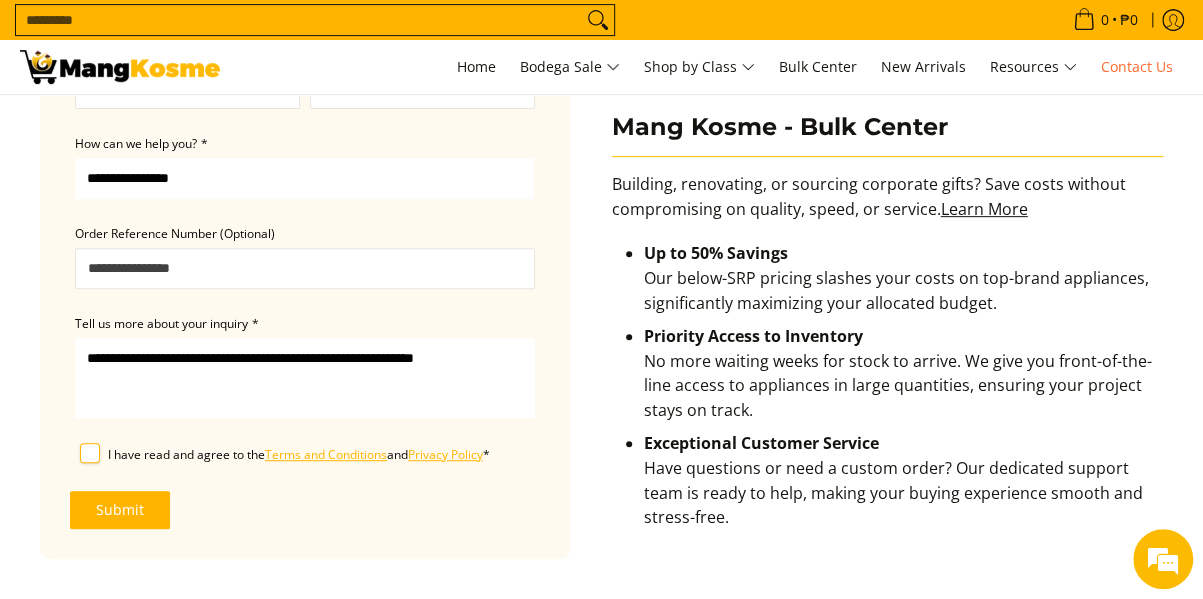 type on "**********" 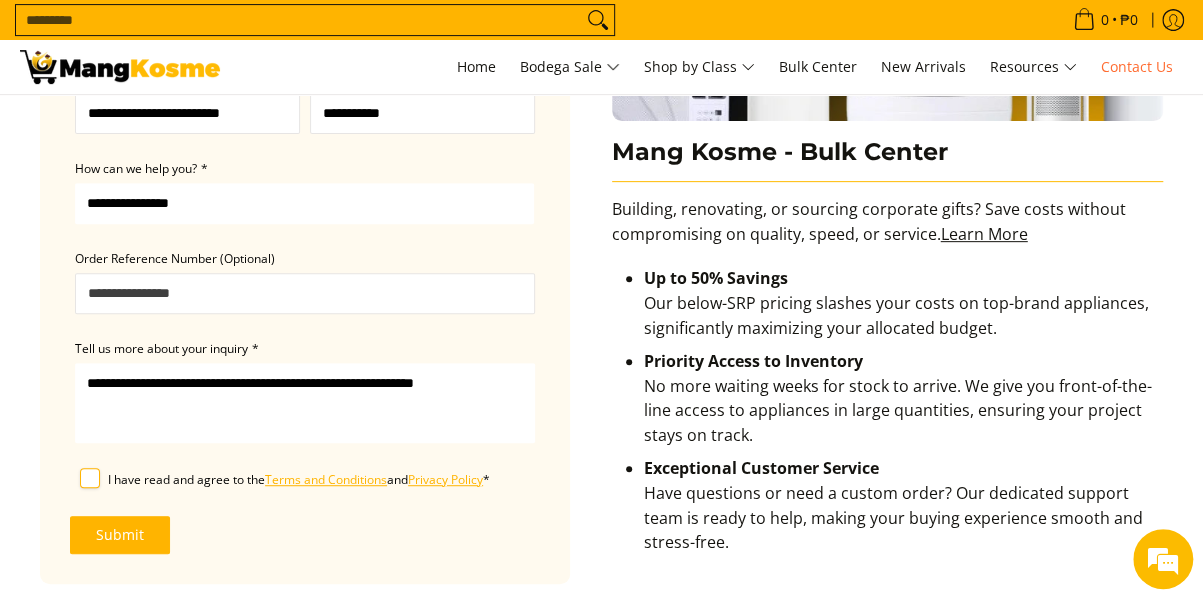 scroll, scrollTop: 315, scrollLeft: 0, axis: vertical 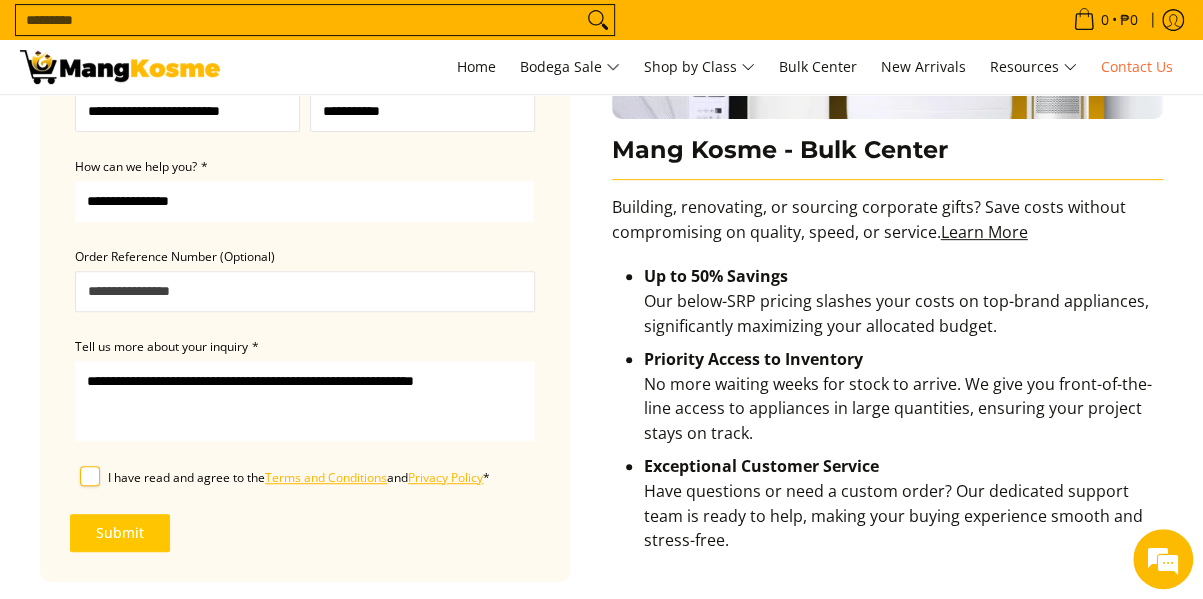 click on "Submit" at bounding box center (120, 533) 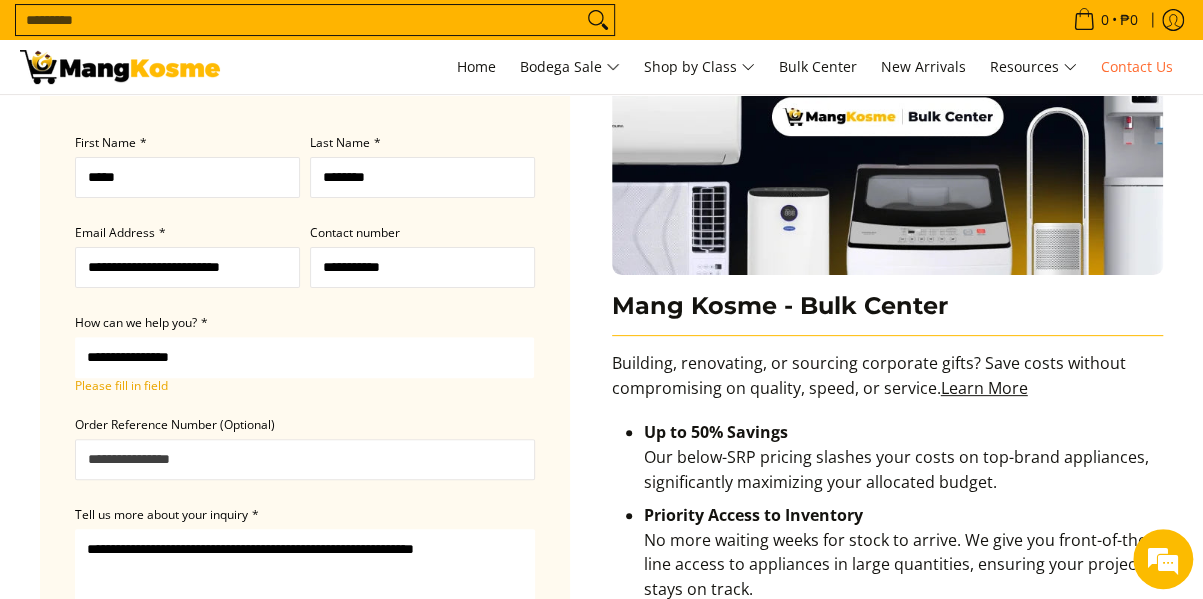 scroll, scrollTop: 157, scrollLeft: 0, axis: vertical 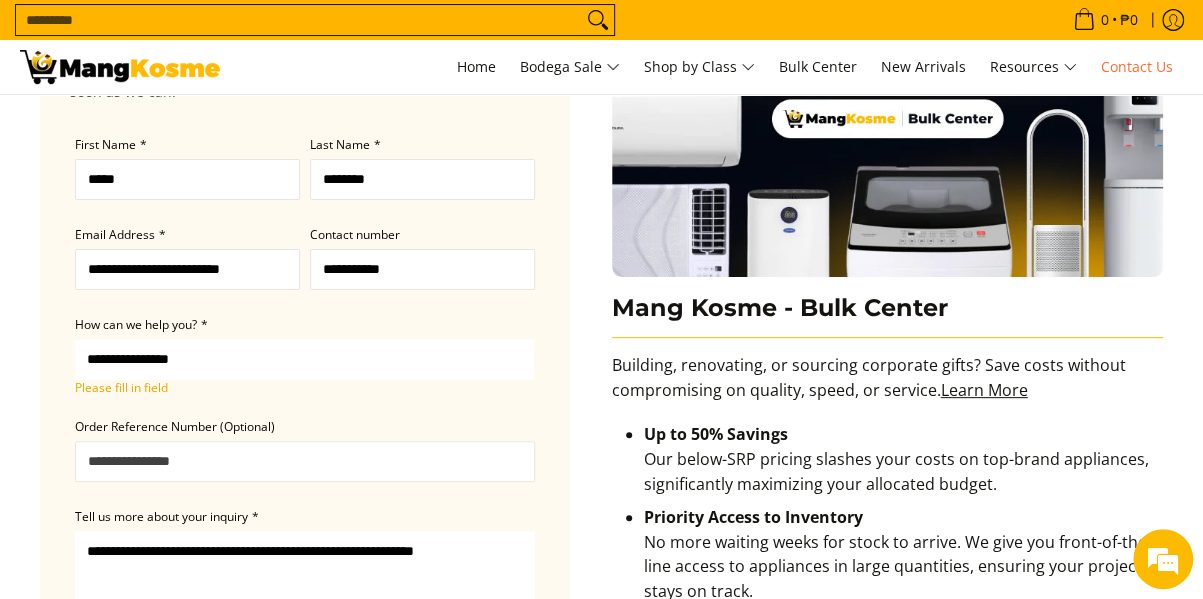 click on "**********" at bounding box center [304, 359] 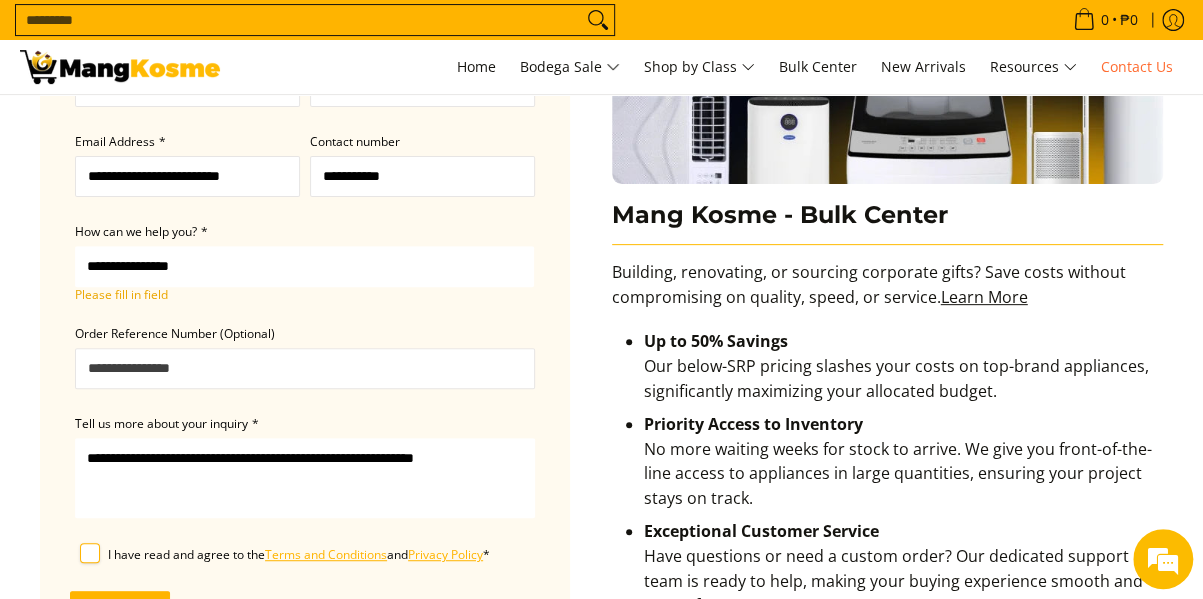 scroll, scrollTop: 251, scrollLeft: 0, axis: vertical 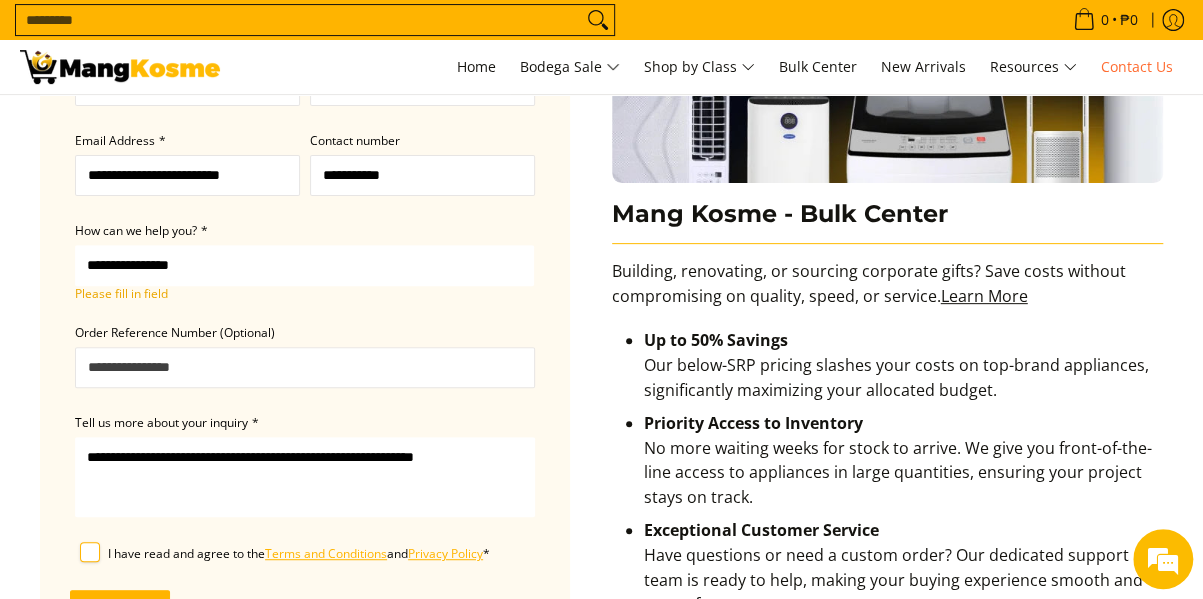 click on "How can we help you?" at bounding box center [136, 230] 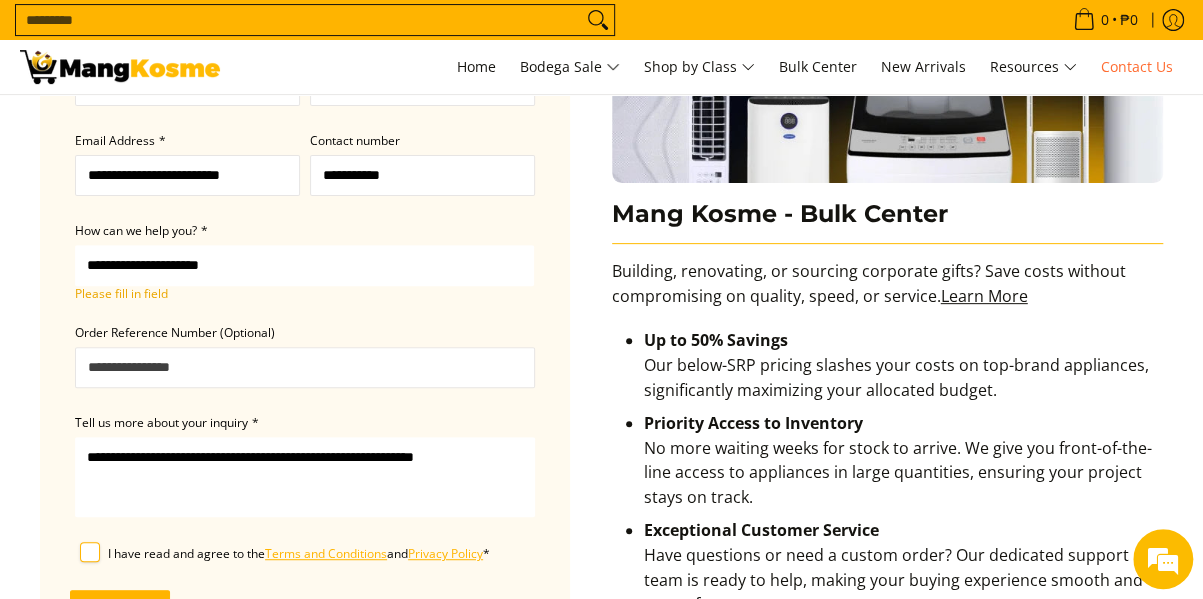 click on "**********" at bounding box center (304, 265) 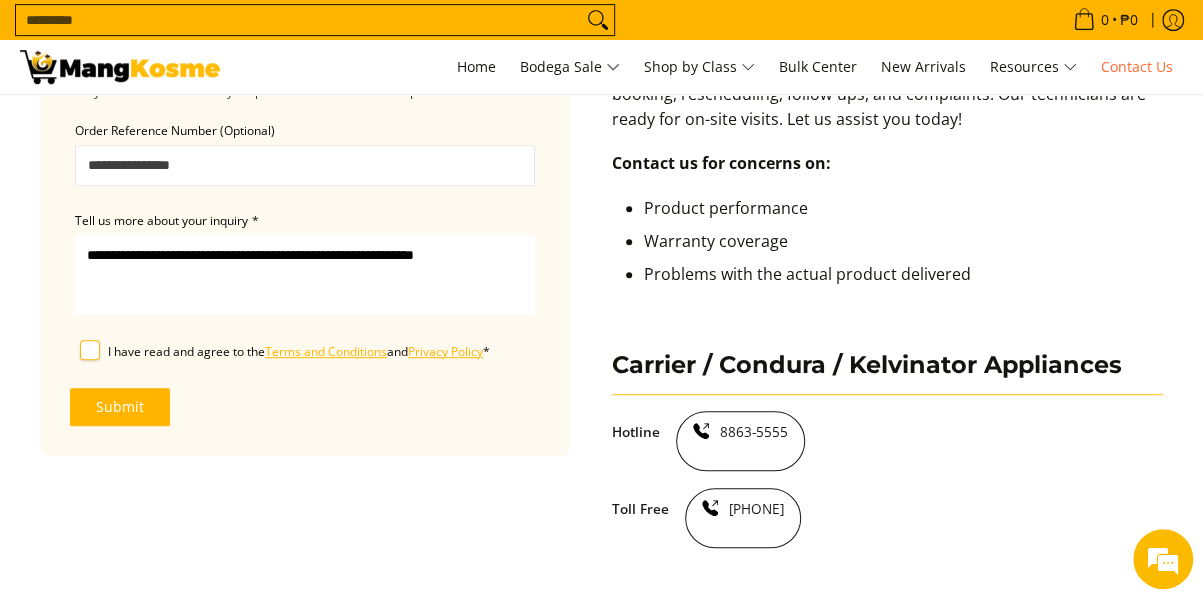 scroll, scrollTop: 322, scrollLeft: 0, axis: vertical 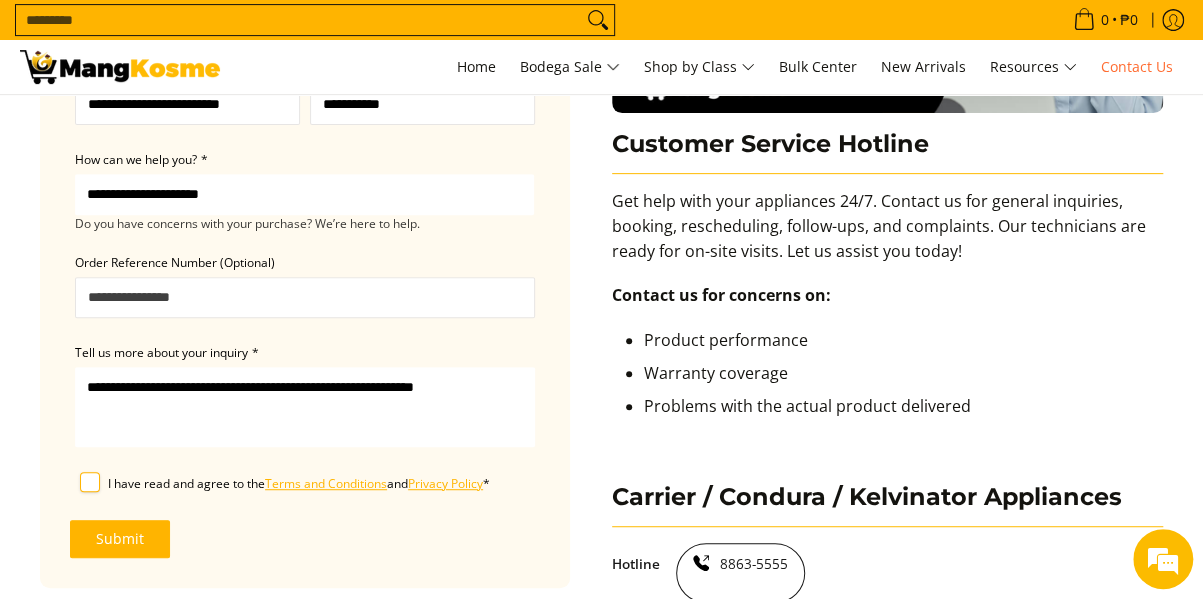 click on "**********" at bounding box center (304, 194) 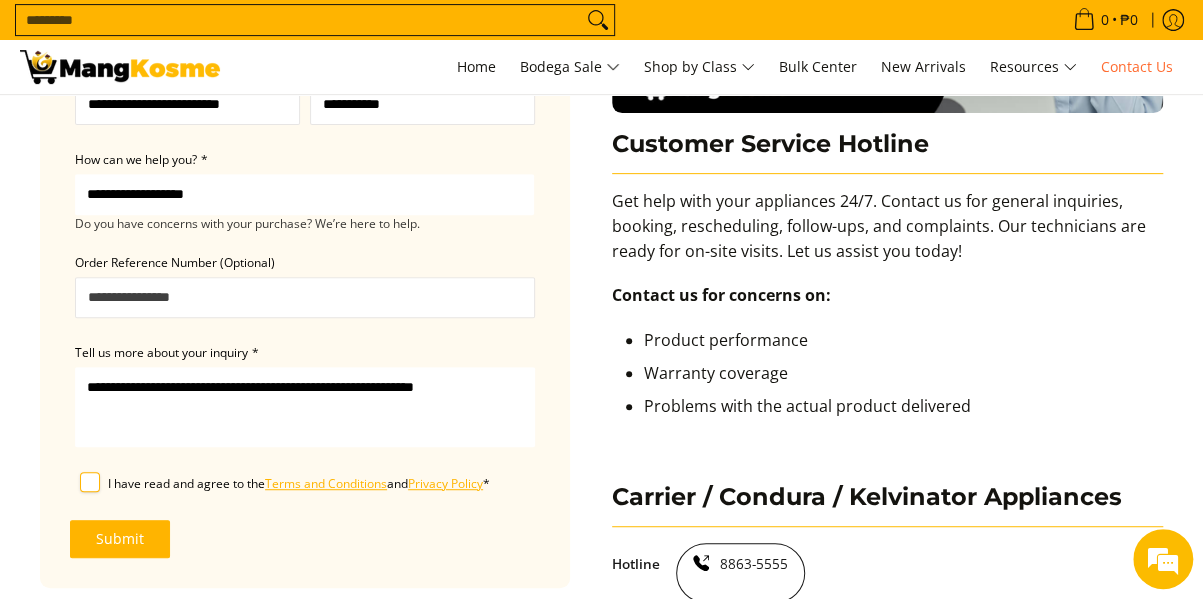 click on "**********" at bounding box center [304, 194] 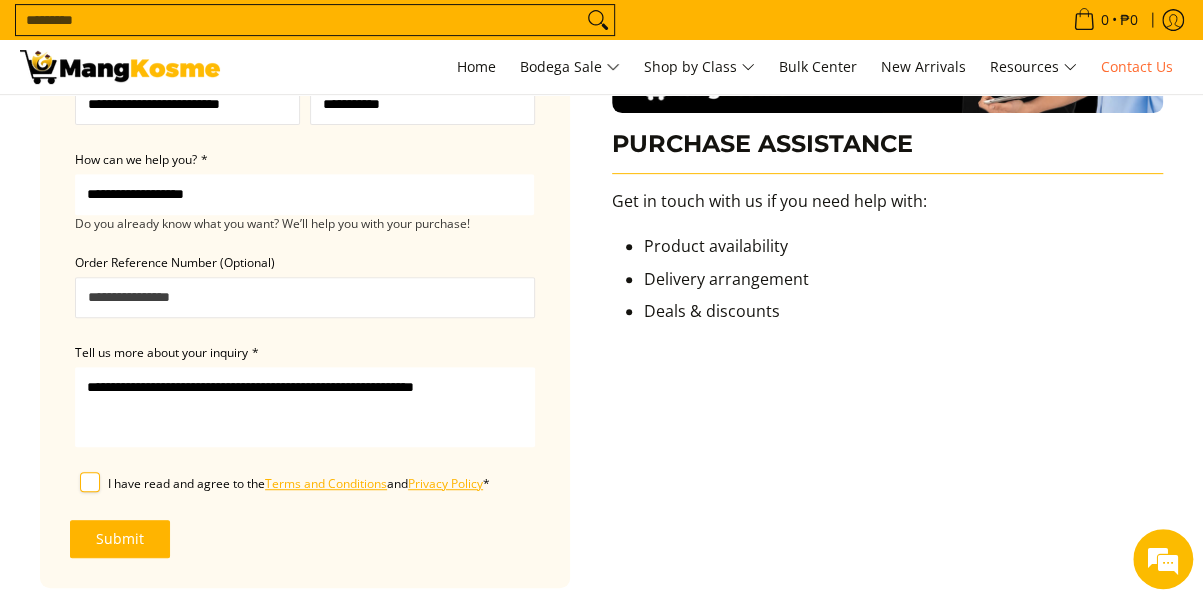 click on "**********" at bounding box center (304, 194) 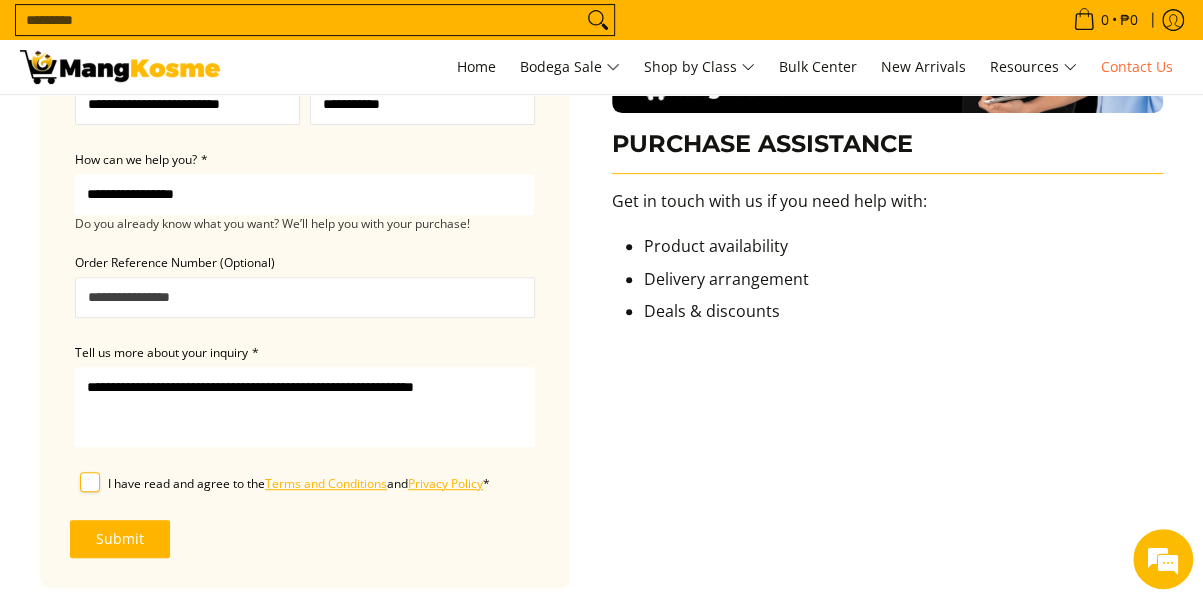 click on "**********" at bounding box center (304, 194) 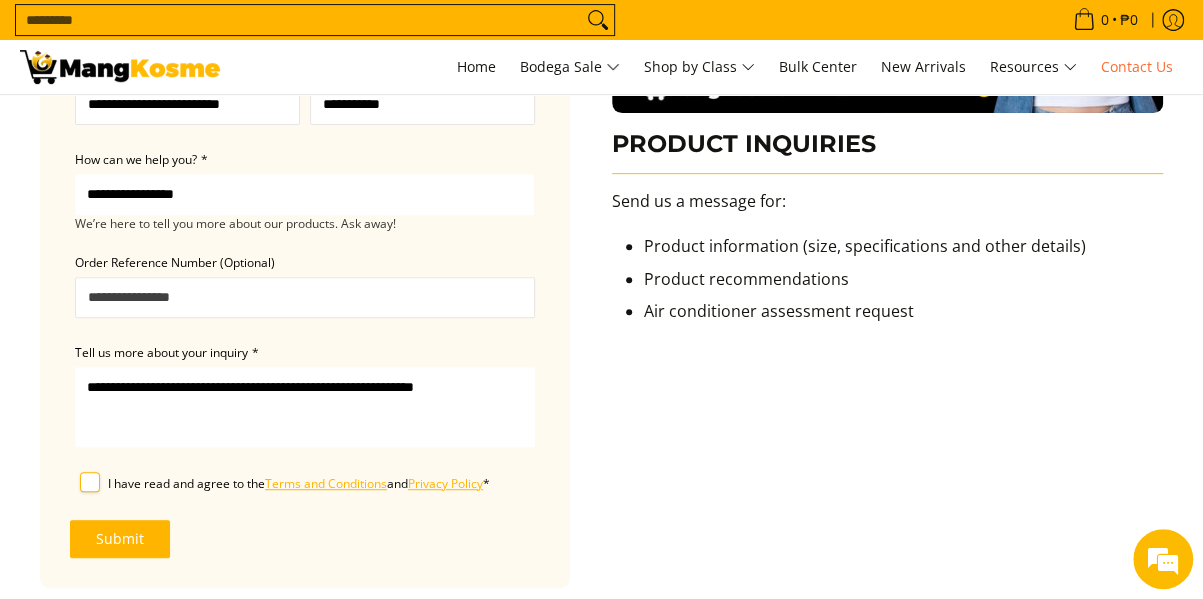 click on "**********" at bounding box center (304, 194) 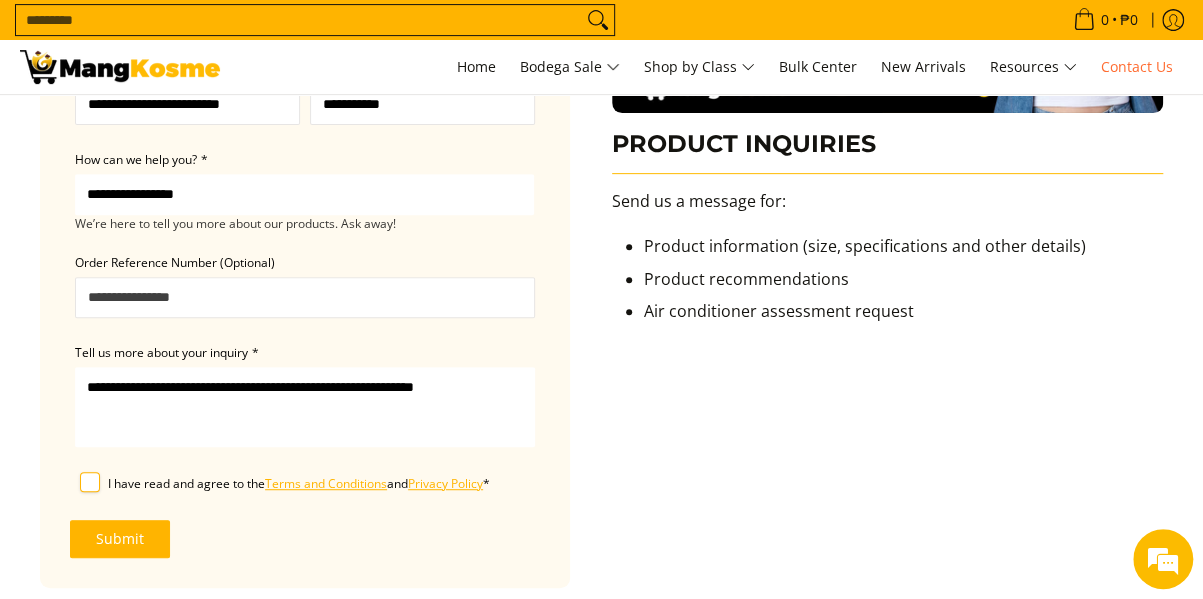 click on "**********" at bounding box center (304, 194) 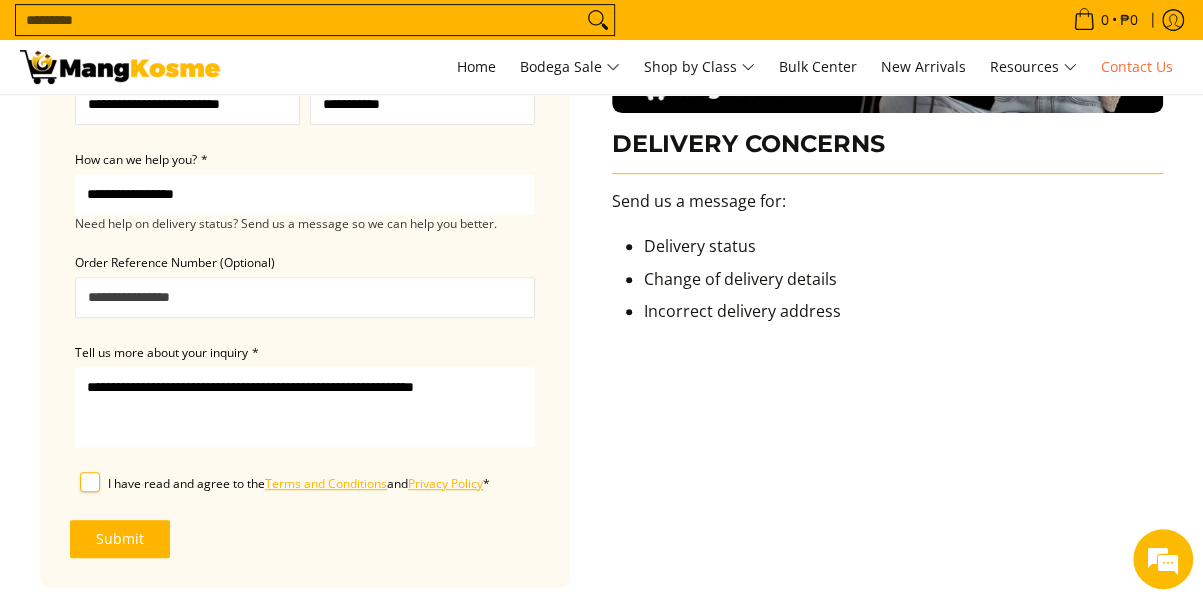 click on "**********" at bounding box center [304, 194] 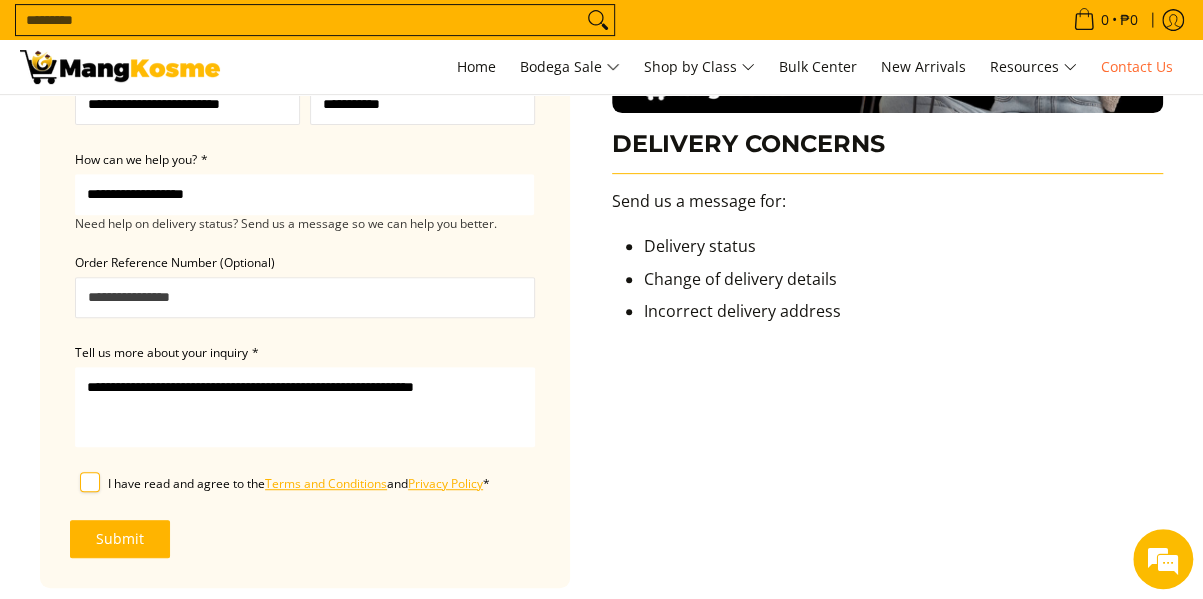click on "**********" at bounding box center [304, 194] 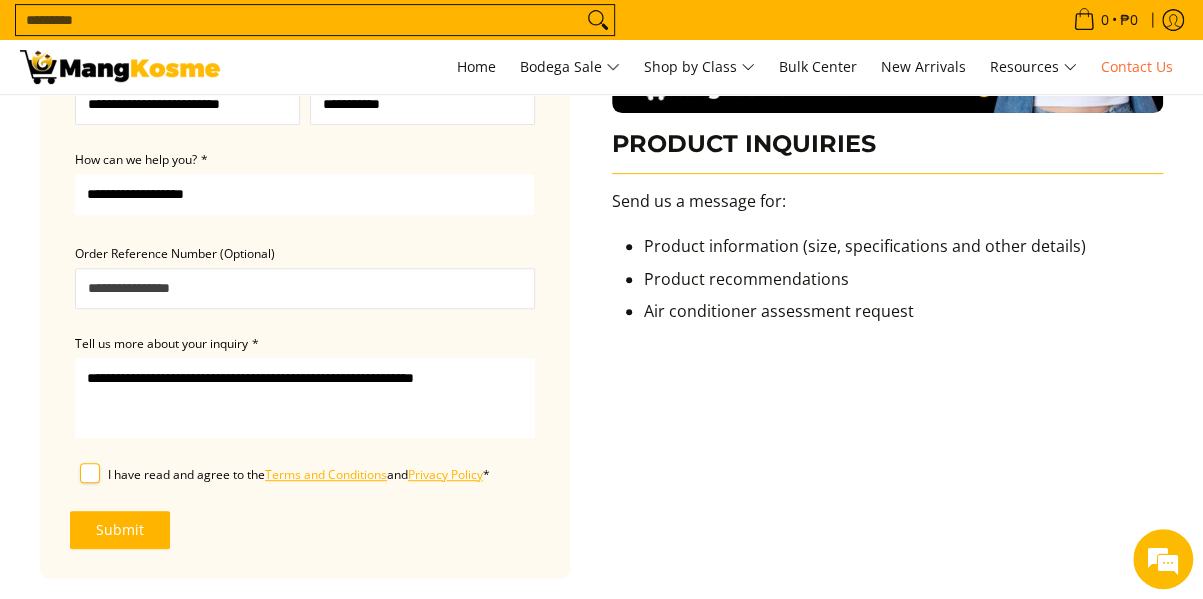 click on "**********" at bounding box center (304, 194) 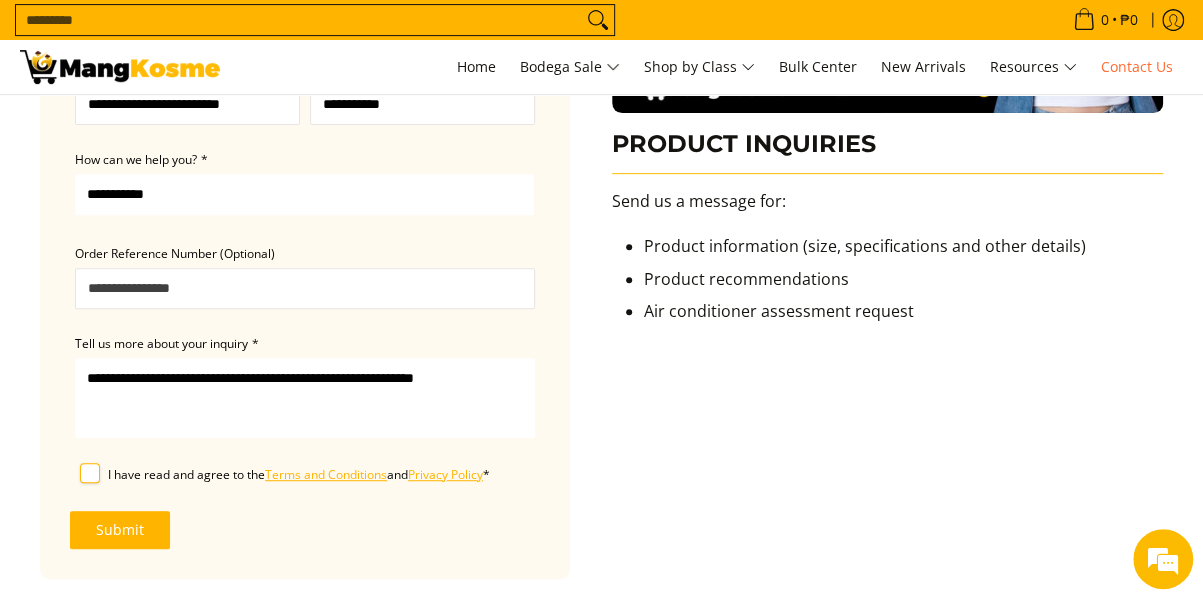 click on "**********" at bounding box center [304, 194] 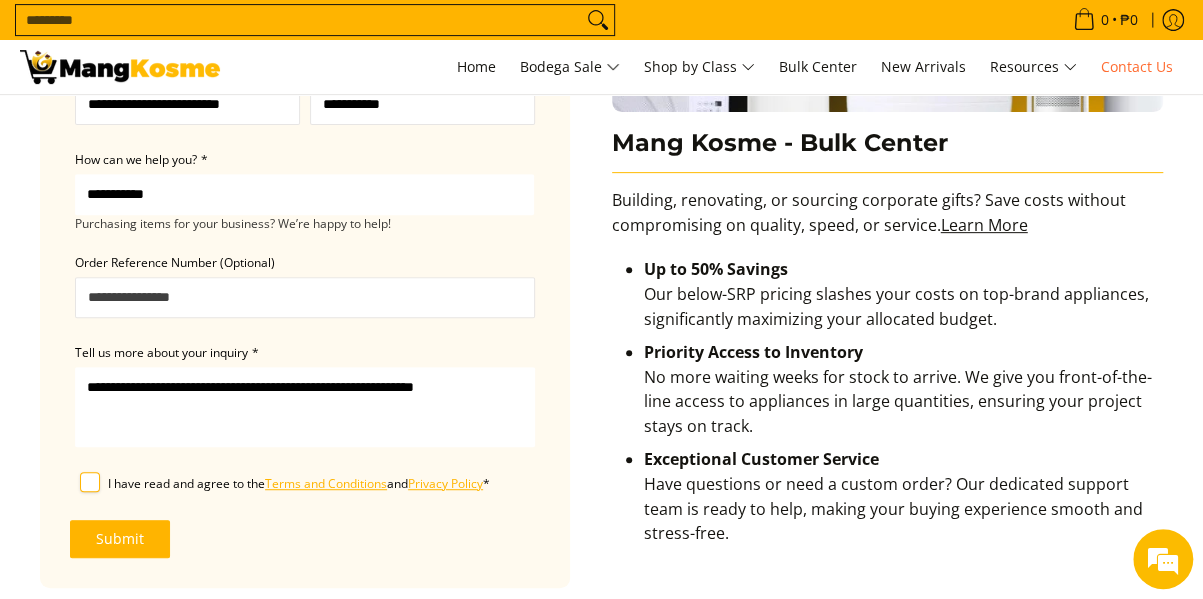 click on "**********" at bounding box center [304, 194] 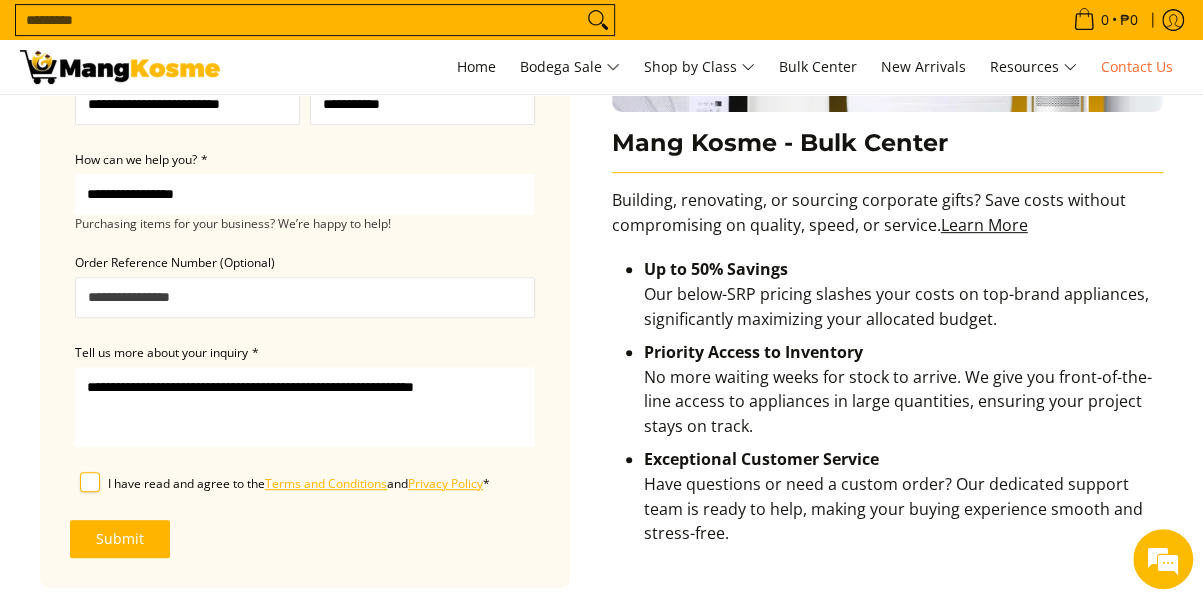 click on "**********" at bounding box center [304, 194] 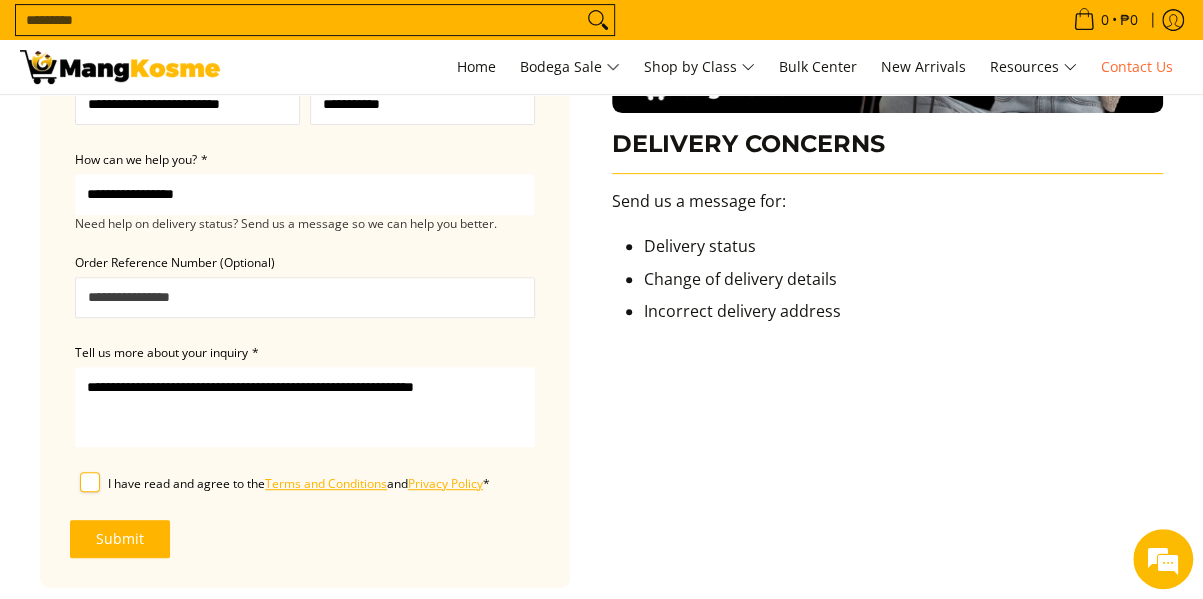 click on "**********" at bounding box center [304, 194] 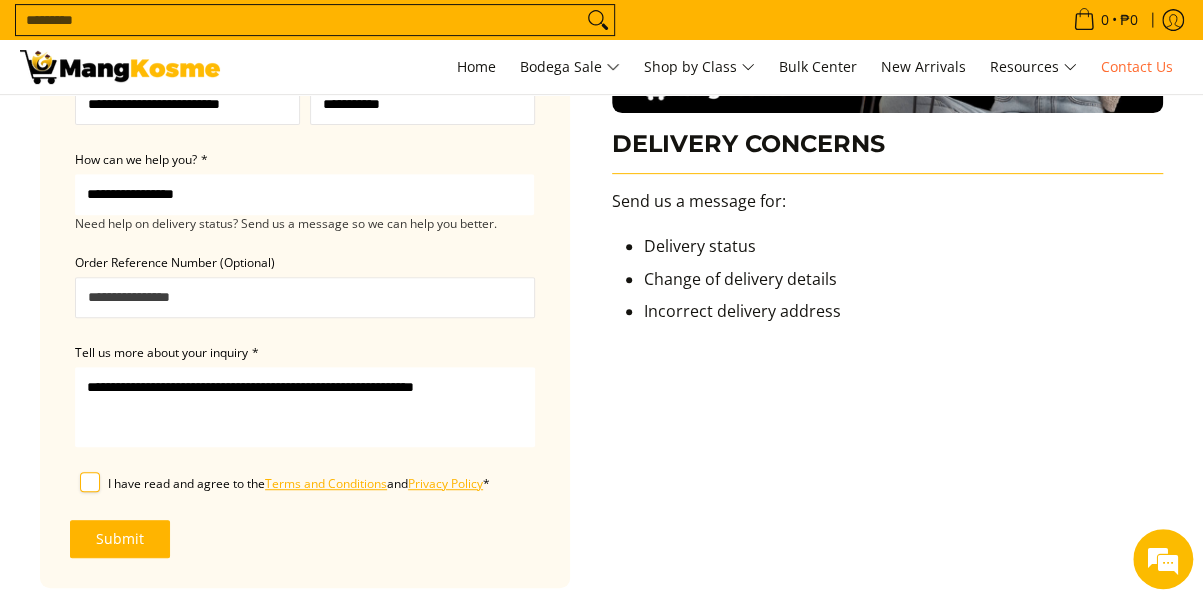 select on "**********" 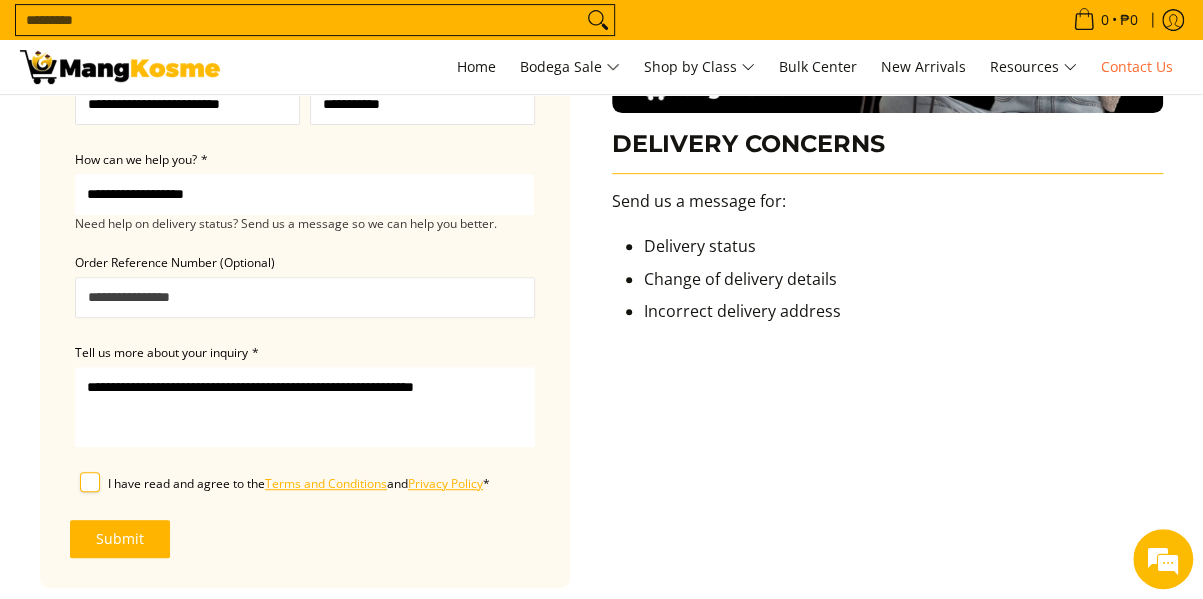 click on "**********" at bounding box center [304, 194] 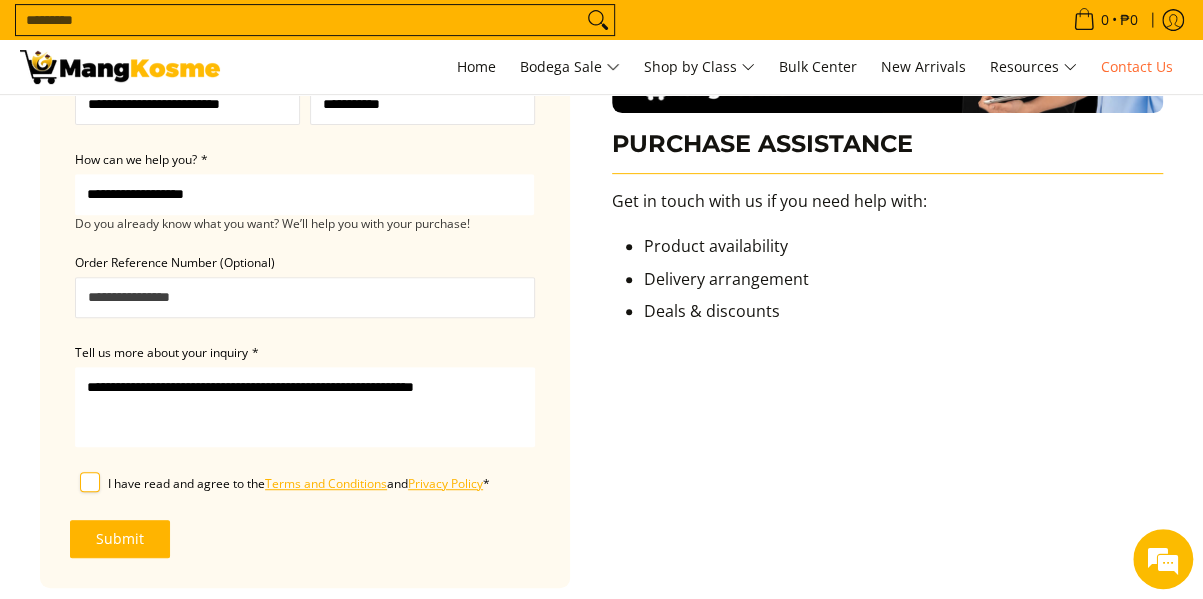 click on "Order Reference Number (Optional)" at bounding box center [305, 297] 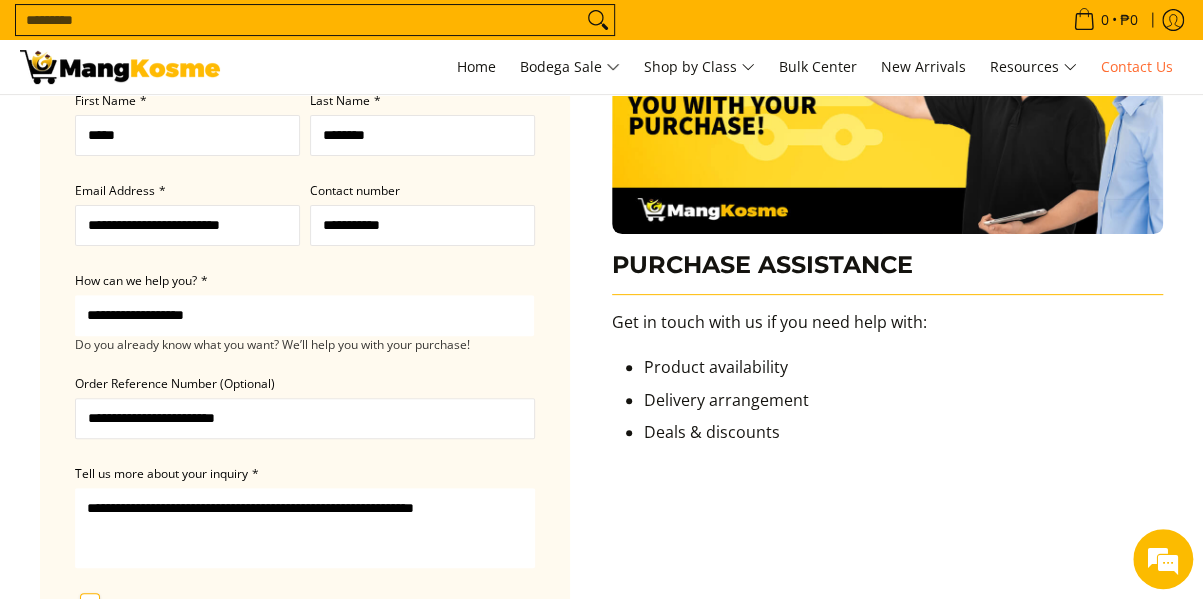 scroll, scrollTop: 202, scrollLeft: 0, axis: vertical 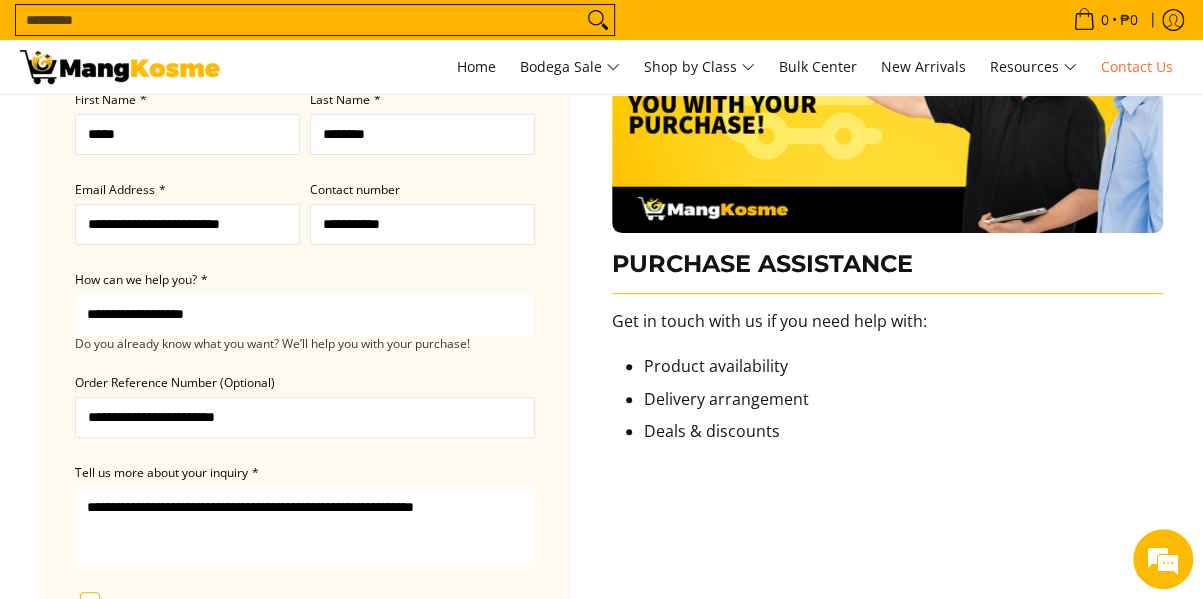drag, startPoint x: 313, startPoint y: 407, endPoint x: -34, endPoint y: 415, distance: 347.0922 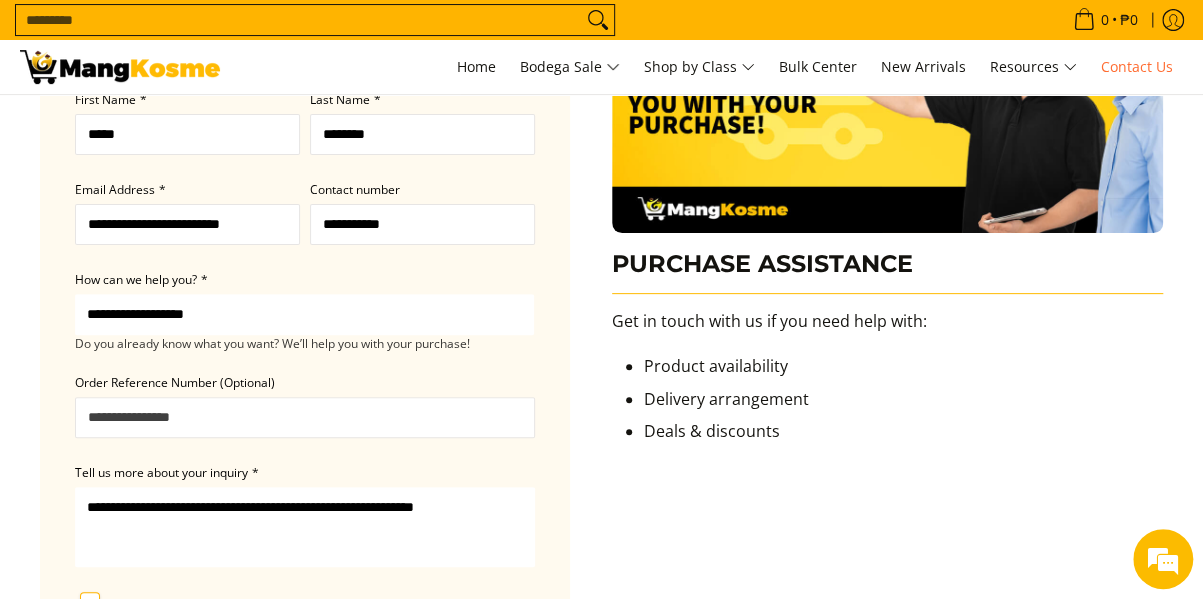 click on "**********" at bounding box center (305, 527) 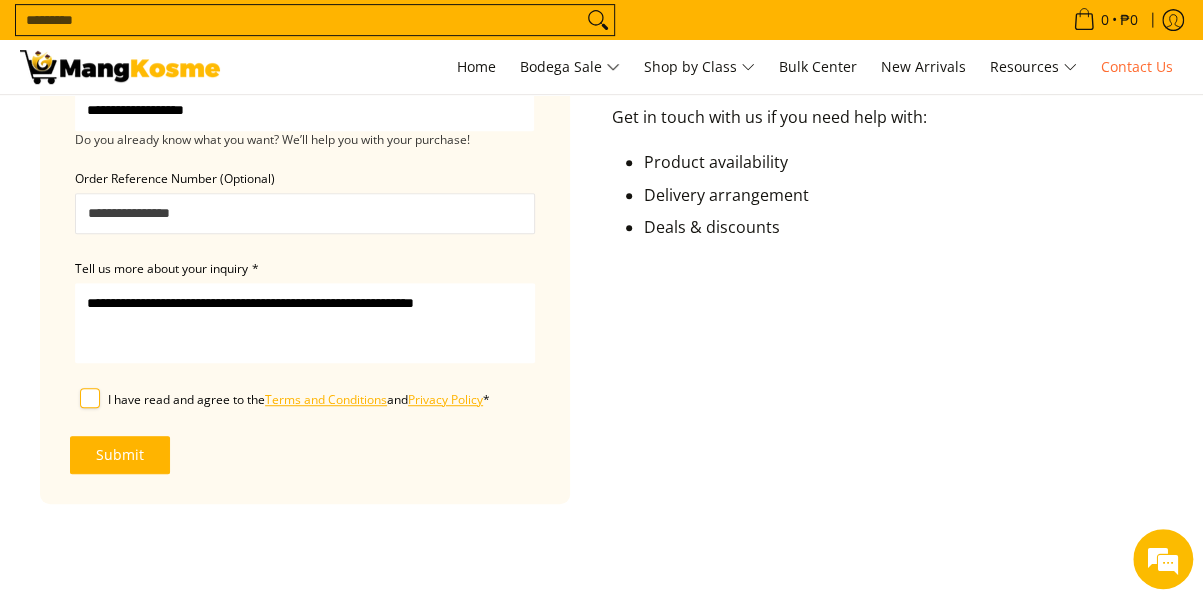 scroll, scrollTop: 467, scrollLeft: 0, axis: vertical 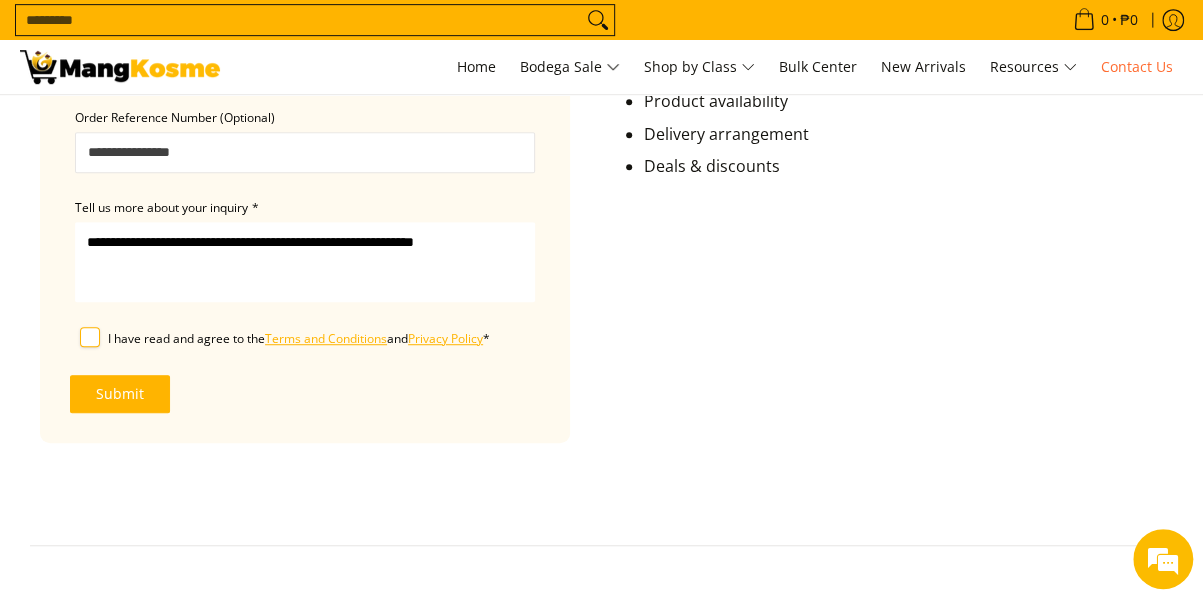 click on "Order Reference Number (Optional)" at bounding box center [305, 152] 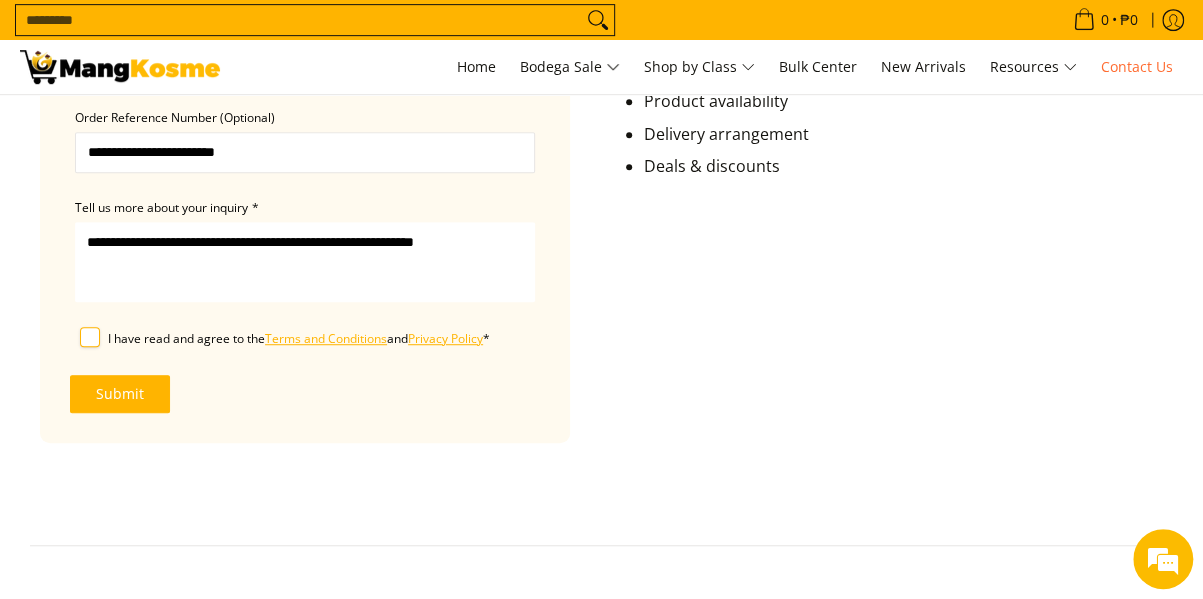 drag, startPoint x: 321, startPoint y: 146, endPoint x: -105, endPoint y: 159, distance: 426.1983 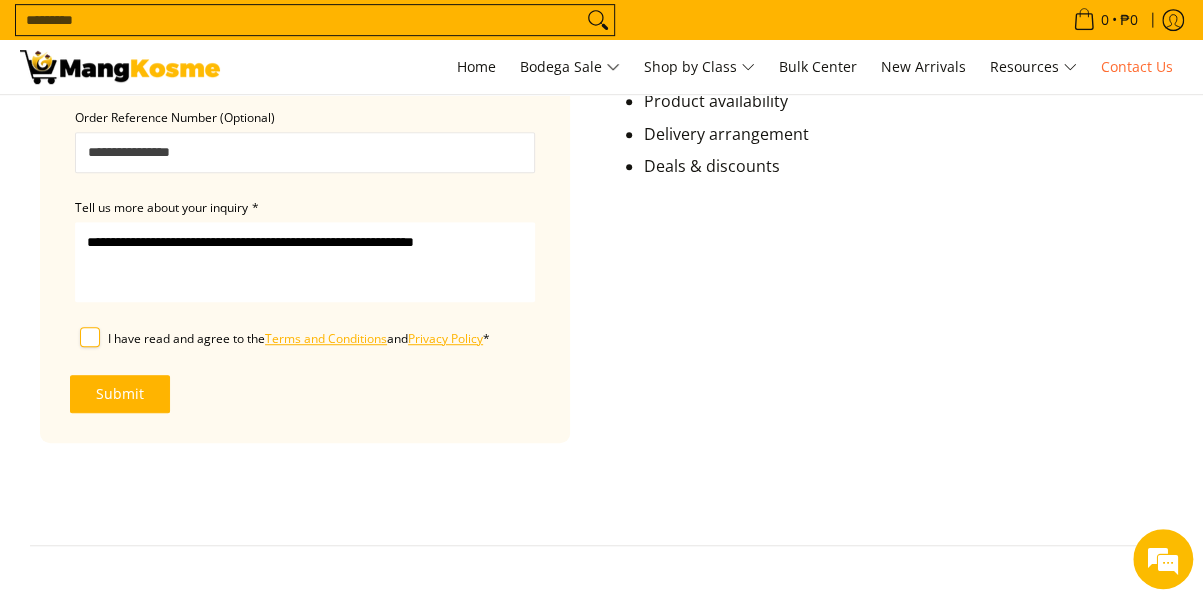 click on "Order Reference Number (Optional)" at bounding box center (305, 152) 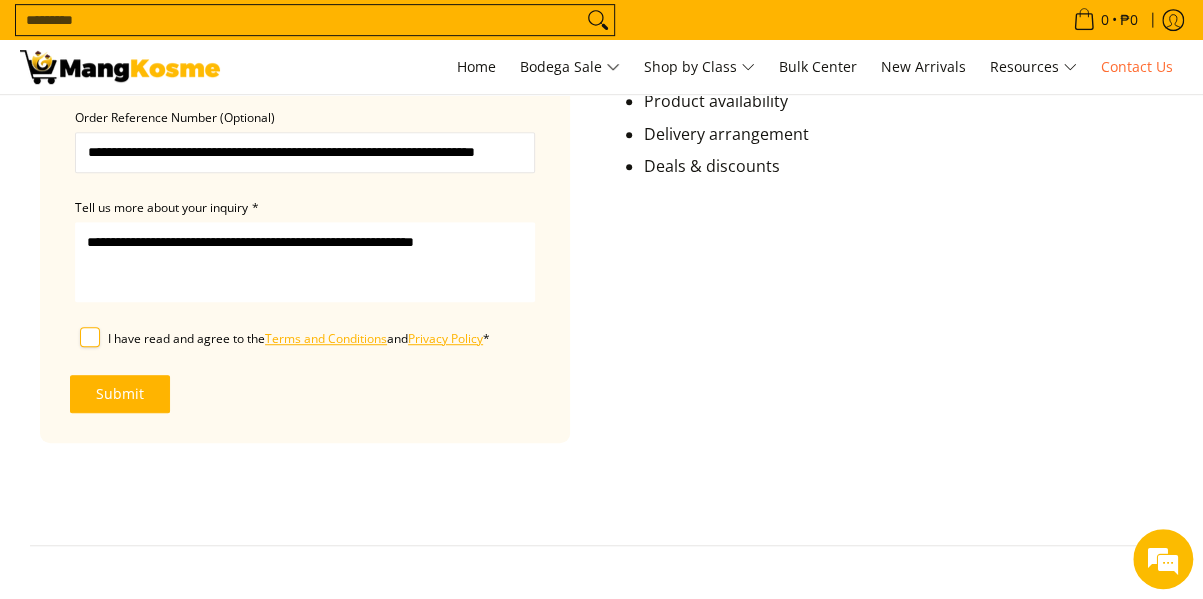 scroll, scrollTop: 0, scrollLeft: 74, axis: horizontal 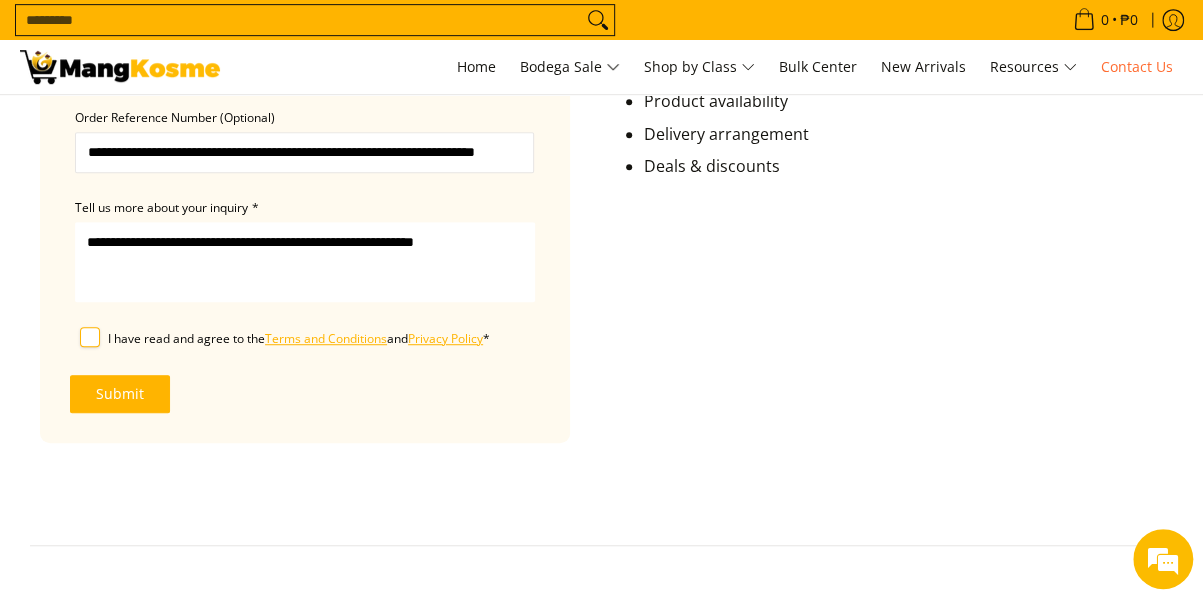 drag, startPoint x: 324, startPoint y: 153, endPoint x: -37, endPoint y: 119, distance: 362.59756 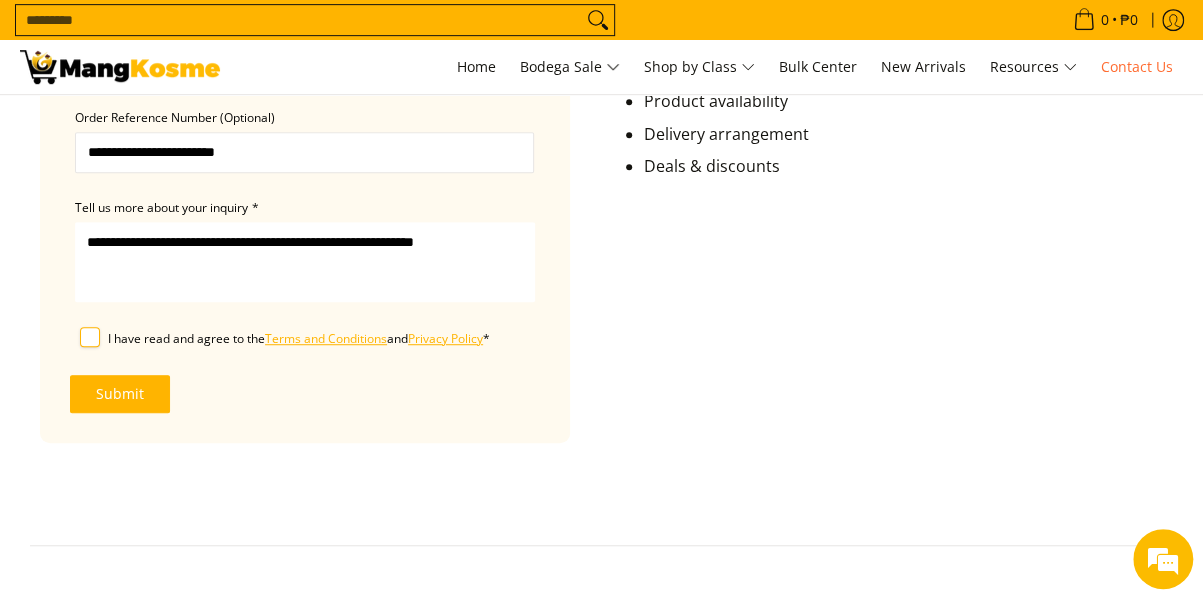 click on "**********" at bounding box center [304, 152] 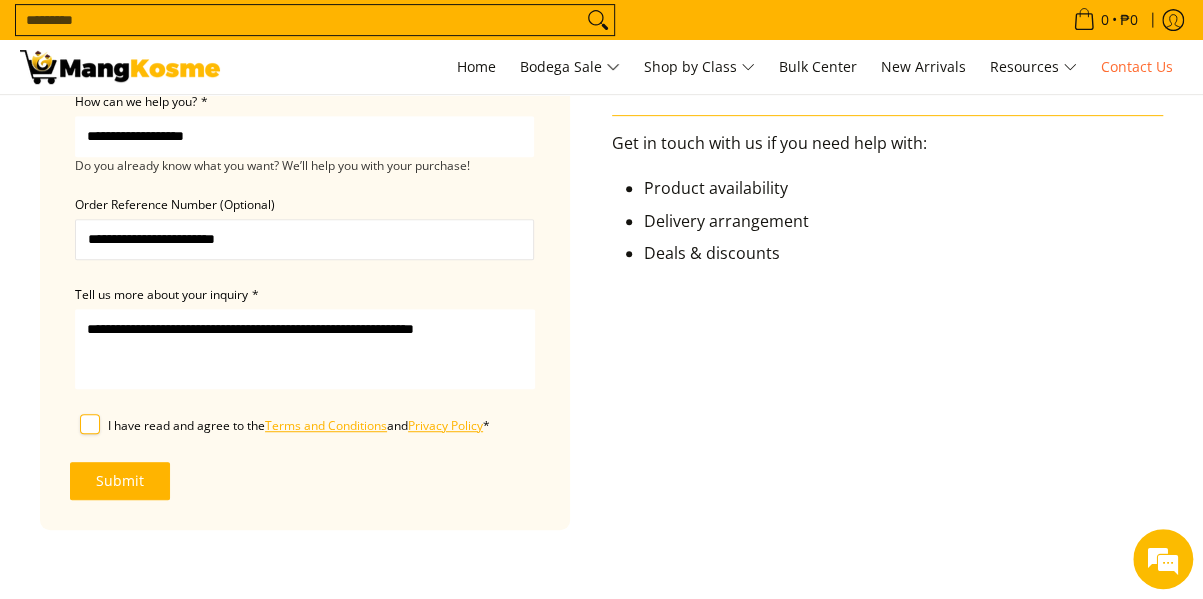 scroll, scrollTop: 395, scrollLeft: 0, axis: vertical 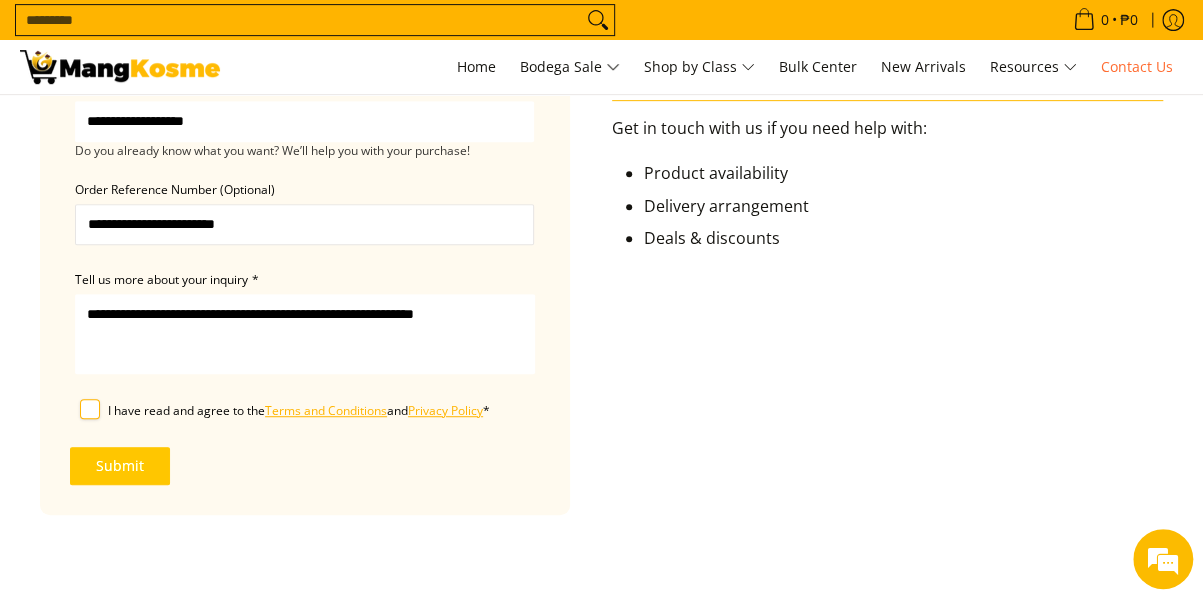 type on "**********" 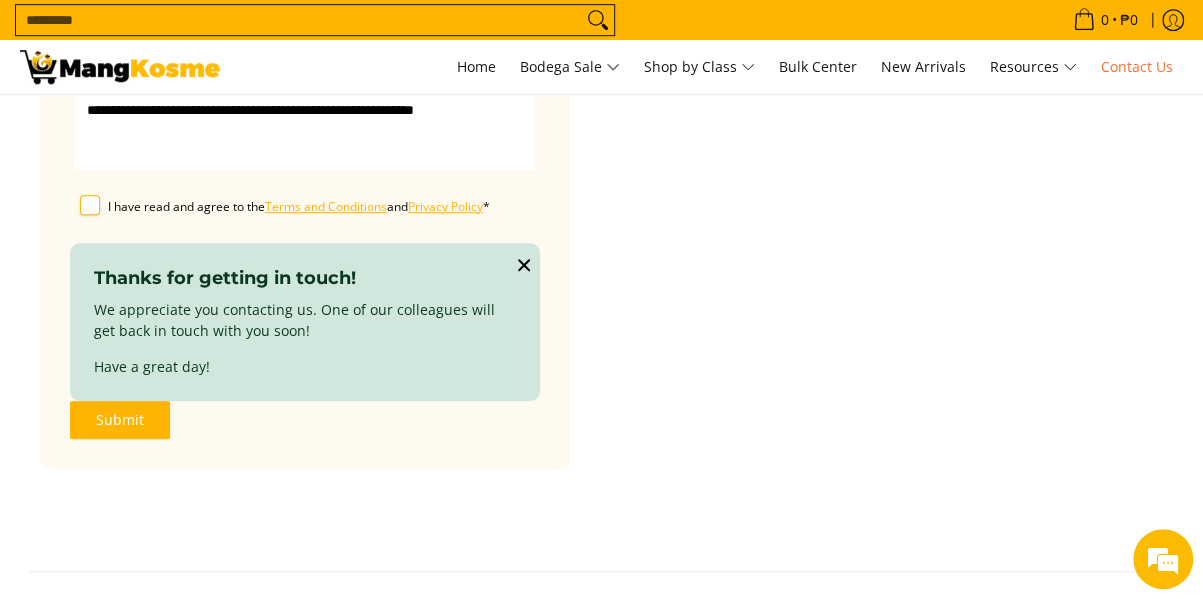 scroll, scrollTop: 469, scrollLeft: 0, axis: vertical 